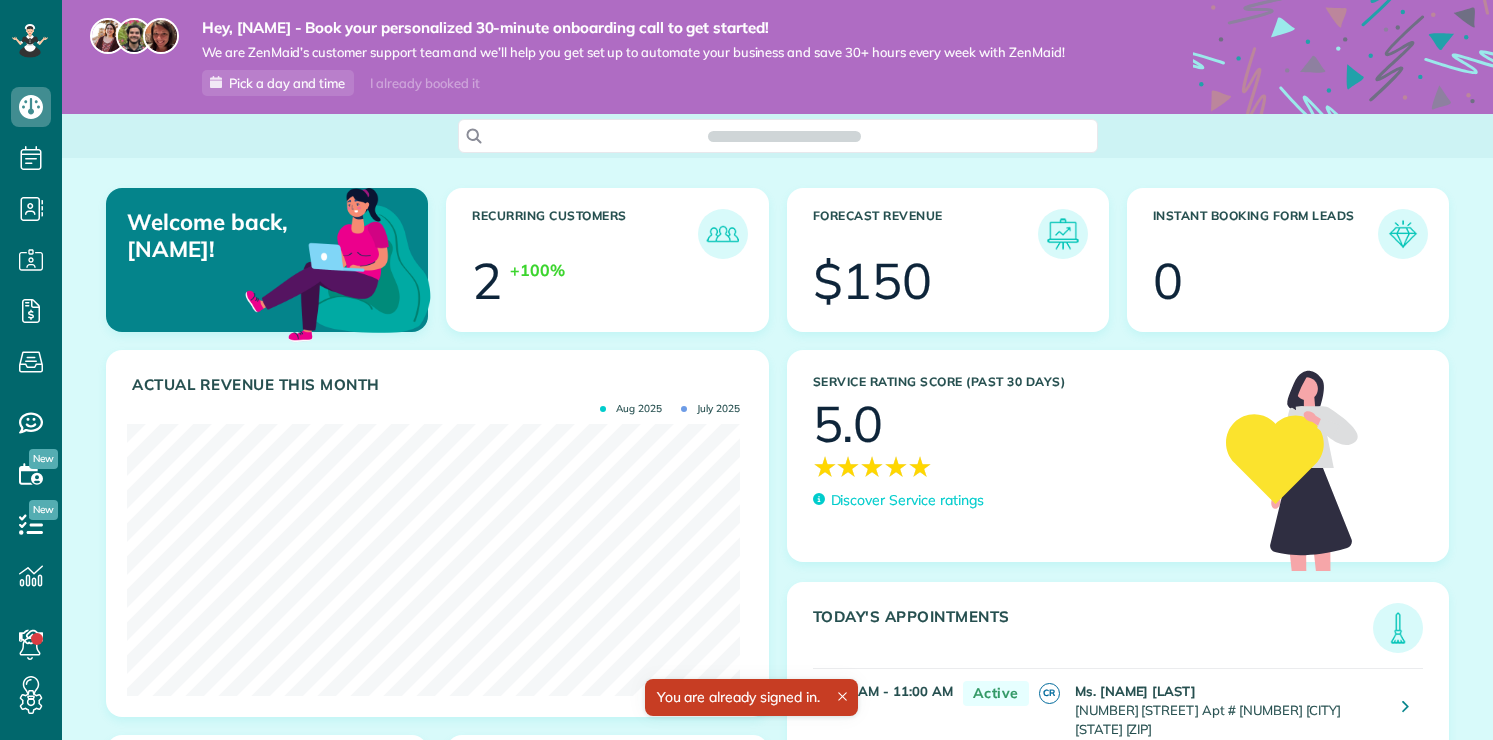 scroll, scrollTop: 0, scrollLeft: 0, axis: both 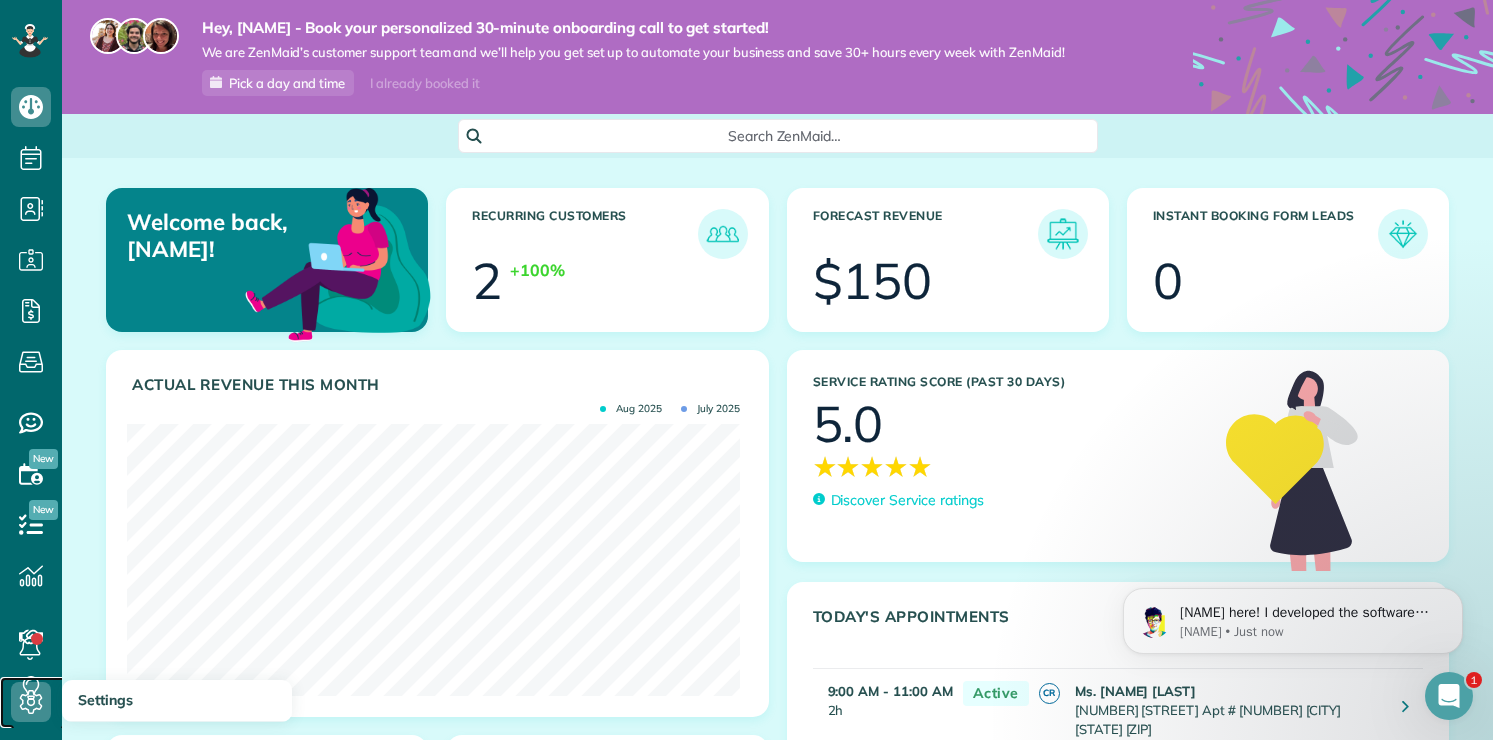 click 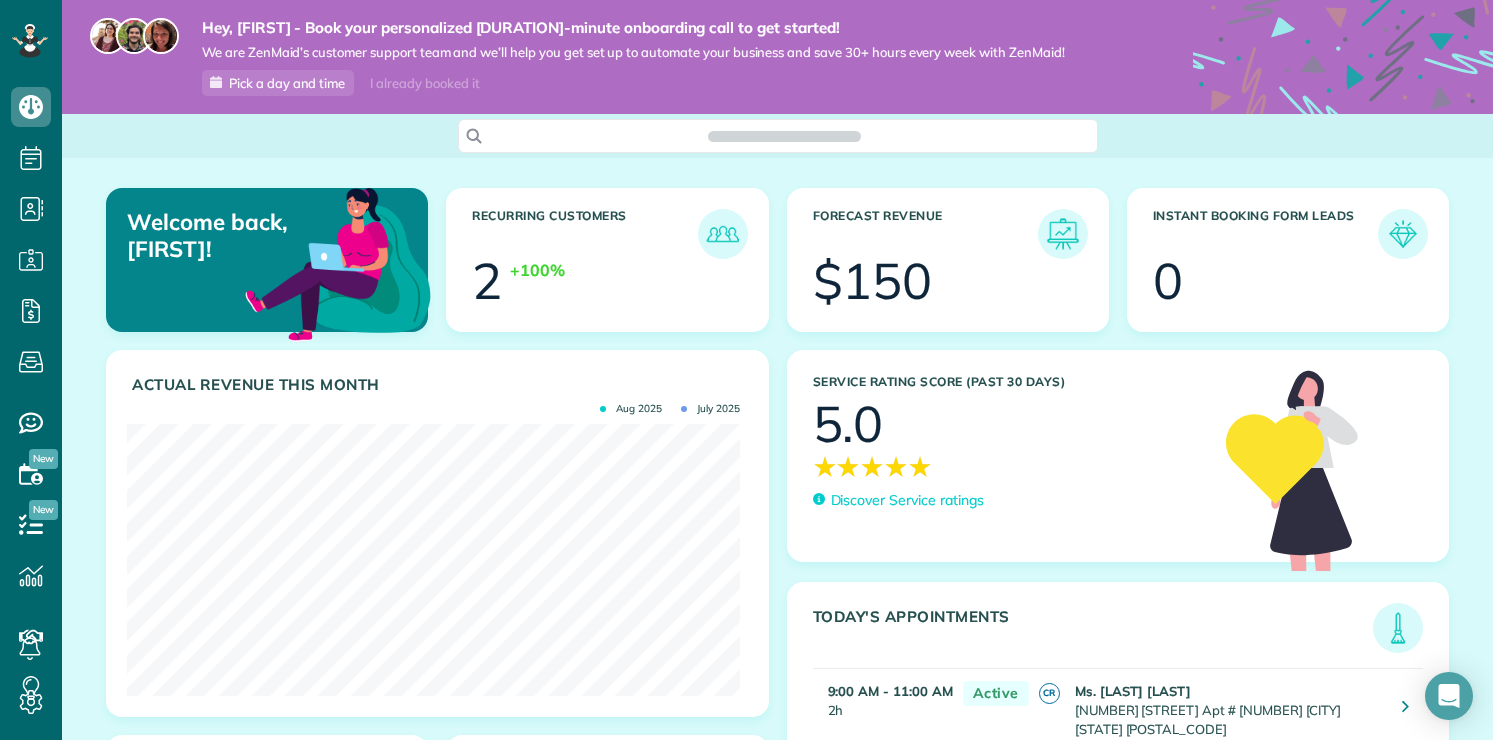scroll, scrollTop: 0, scrollLeft: 0, axis: both 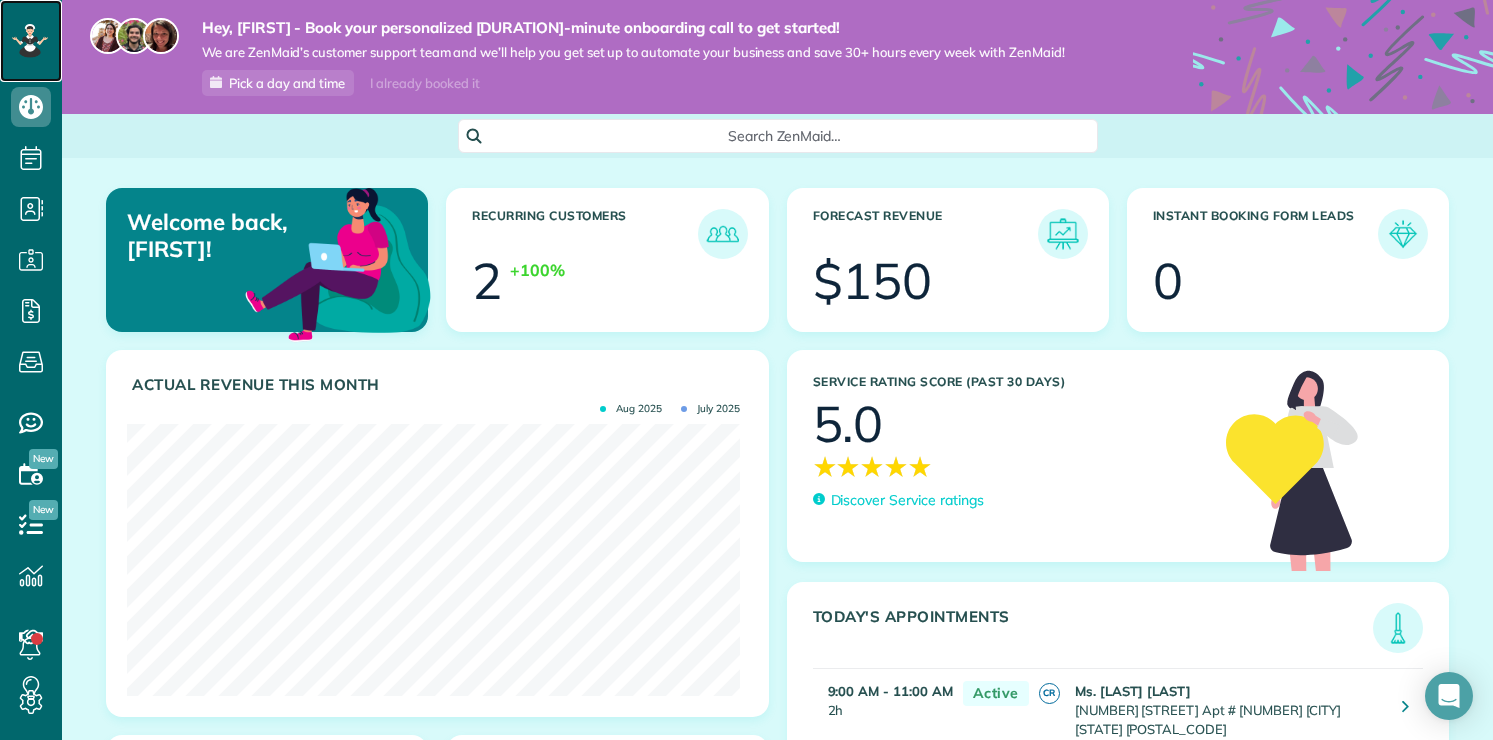 click 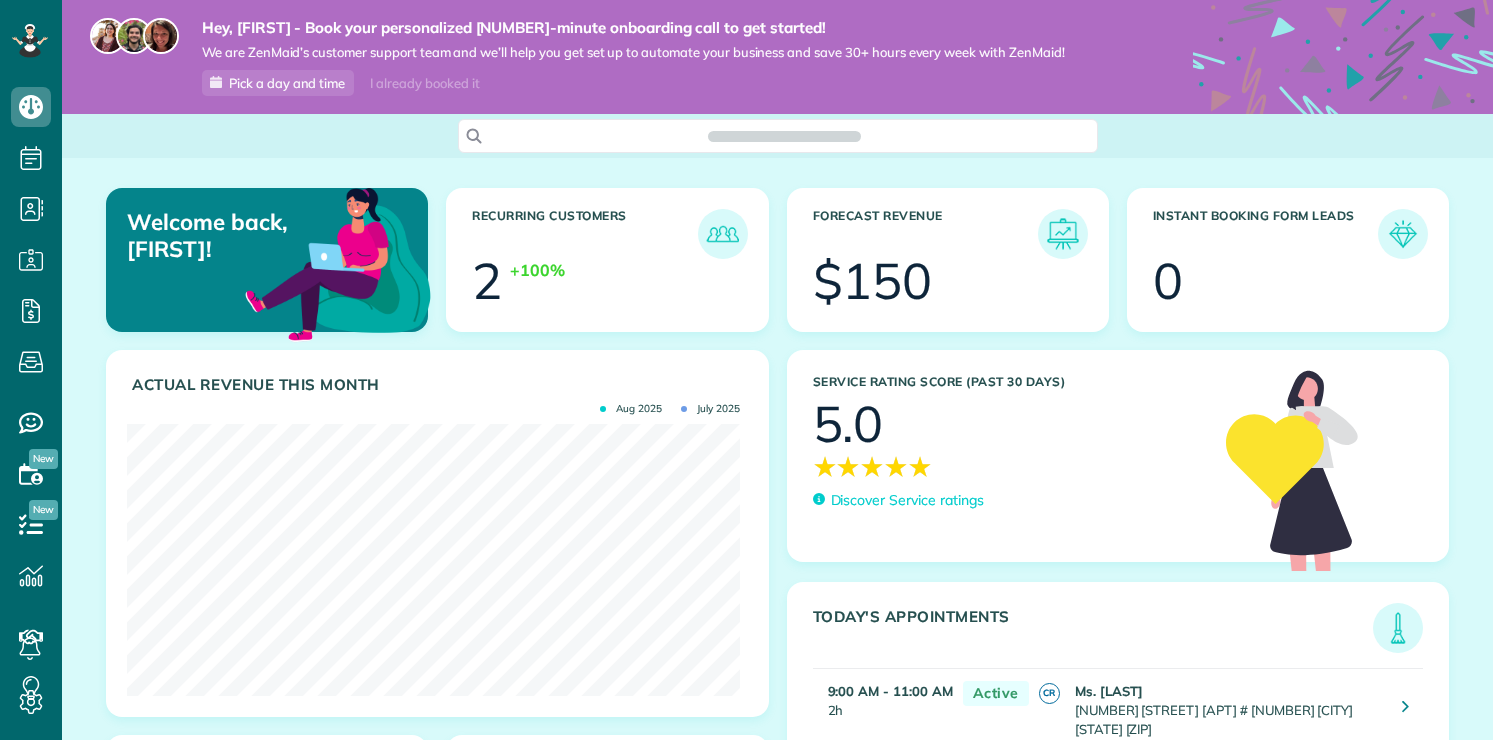 scroll, scrollTop: 0, scrollLeft: 0, axis: both 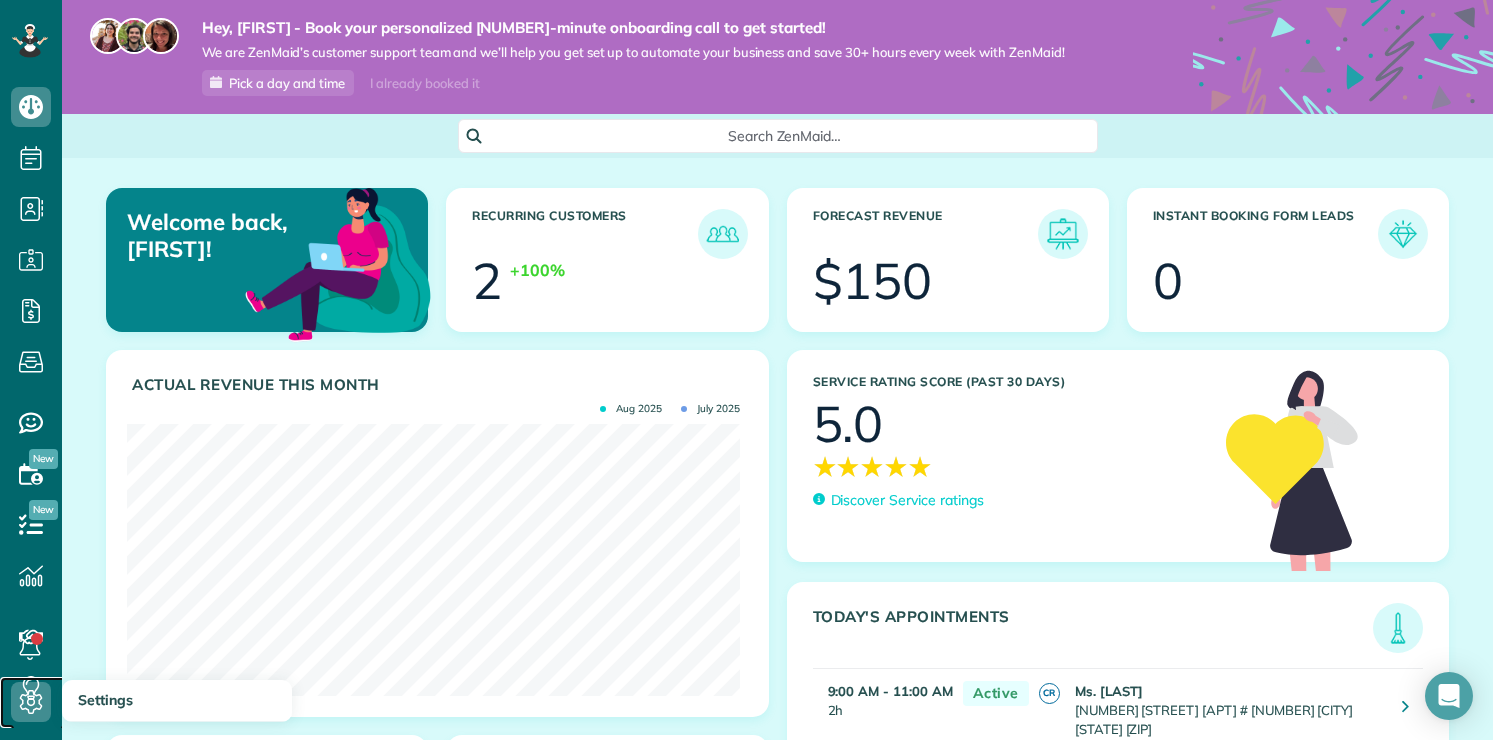 click 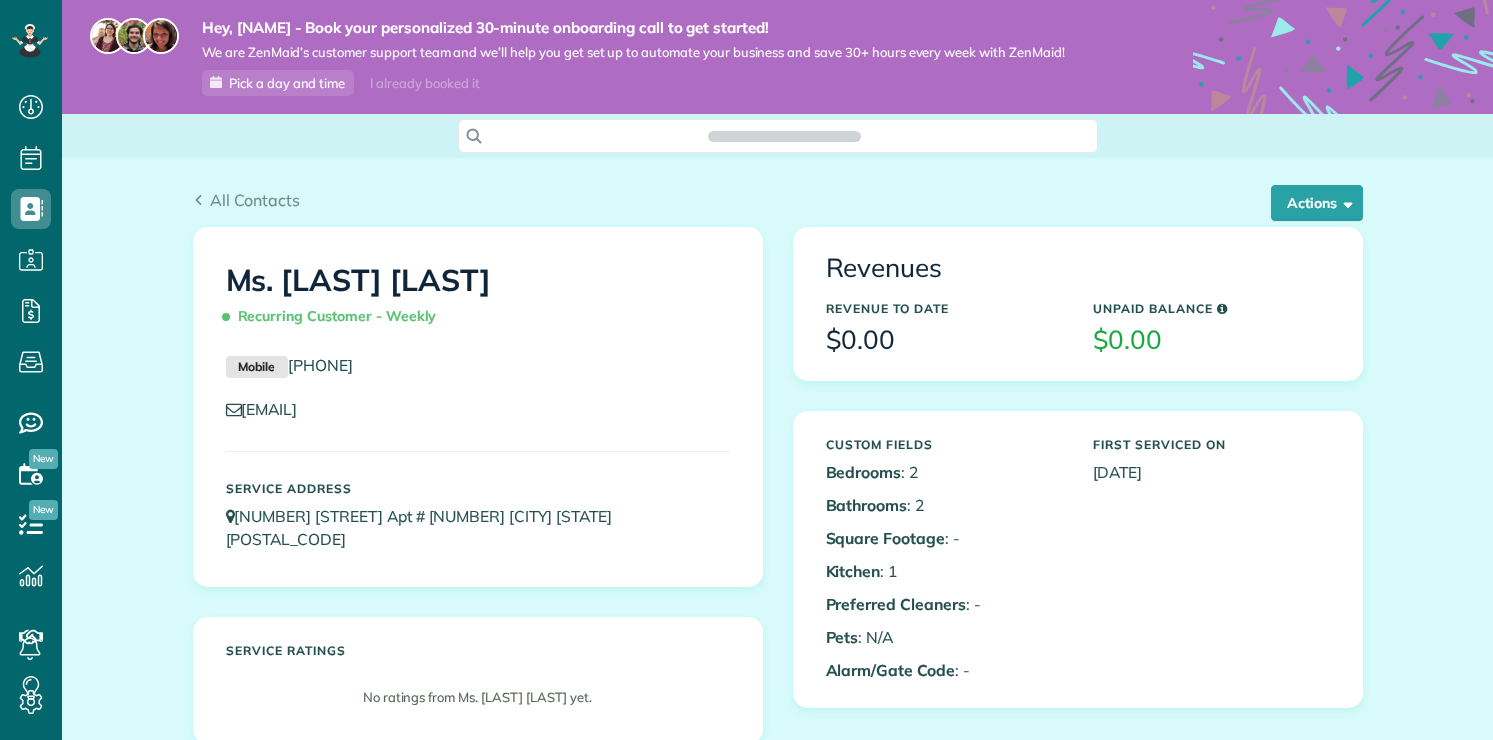 scroll, scrollTop: 0, scrollLeft: 0, axis: both 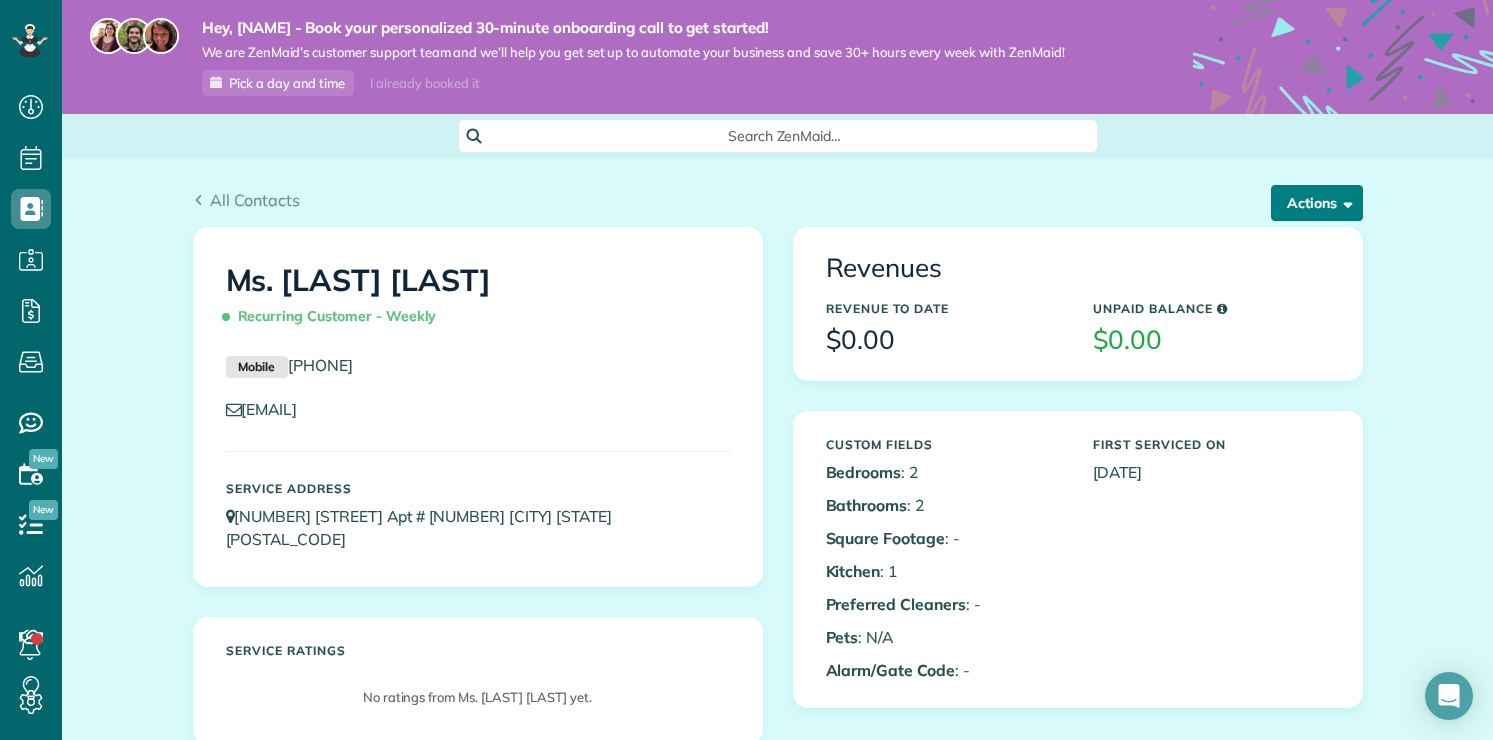 click at bounding box center [1344, 202] 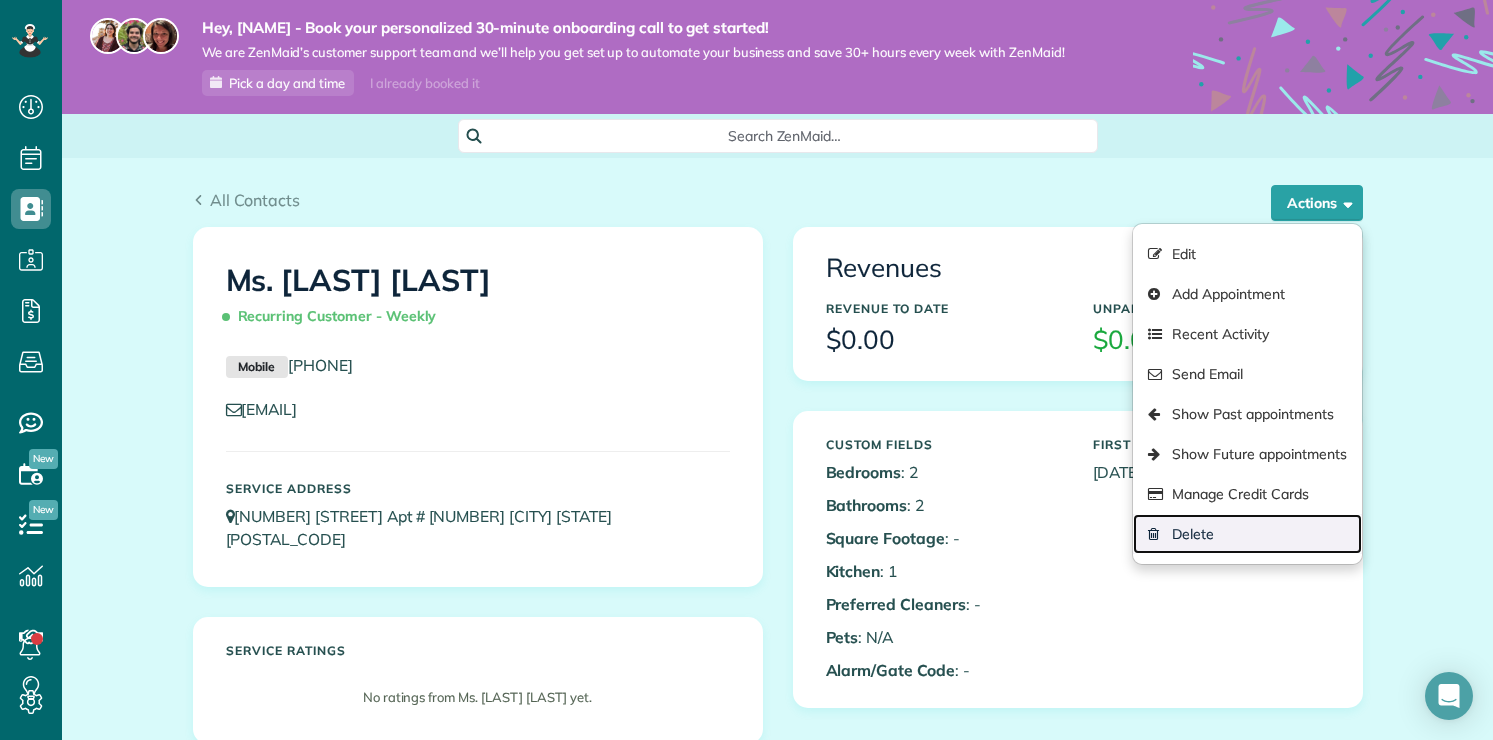 click on "Delete" at bounding box center [1247, 534] 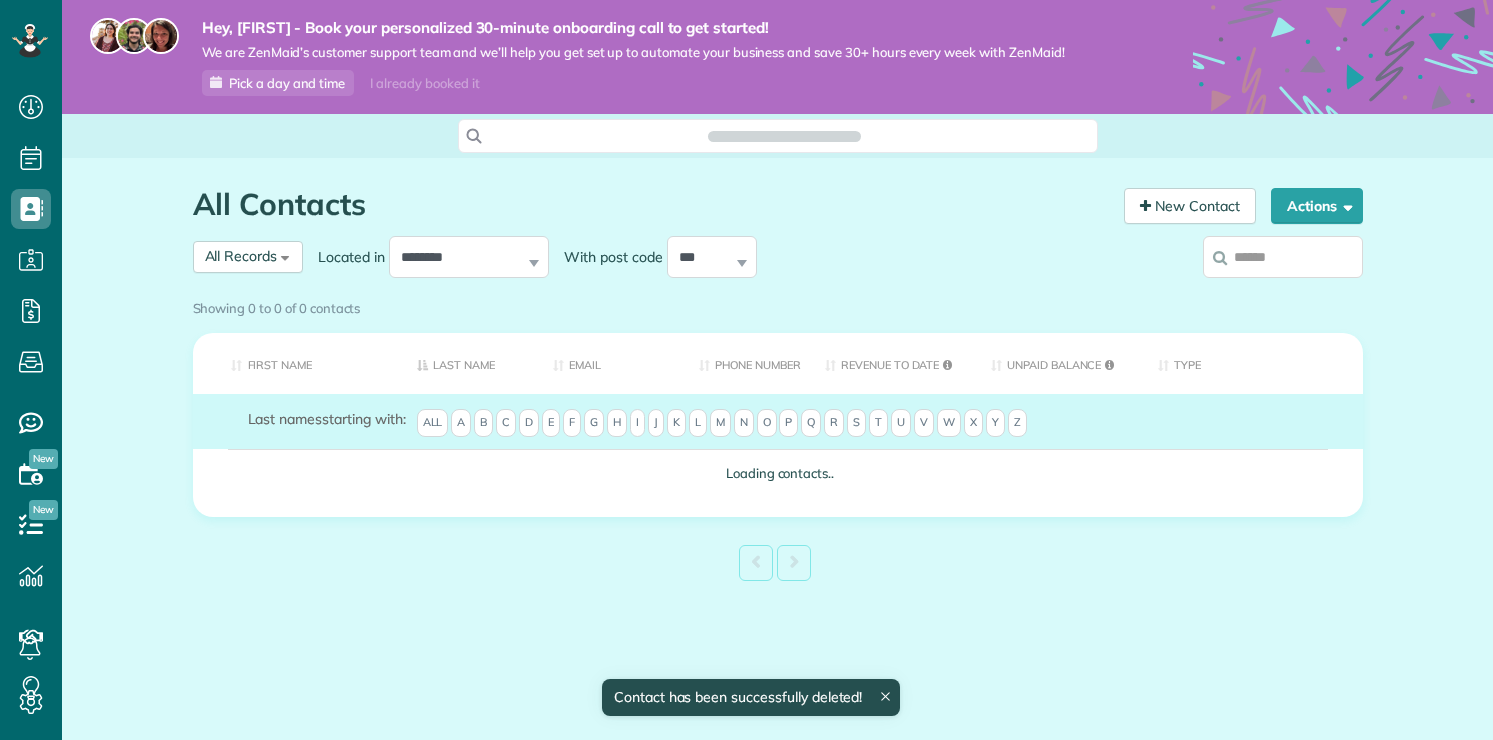 scroll, scrollTop: 0, scrollLeft: 0, axis: both 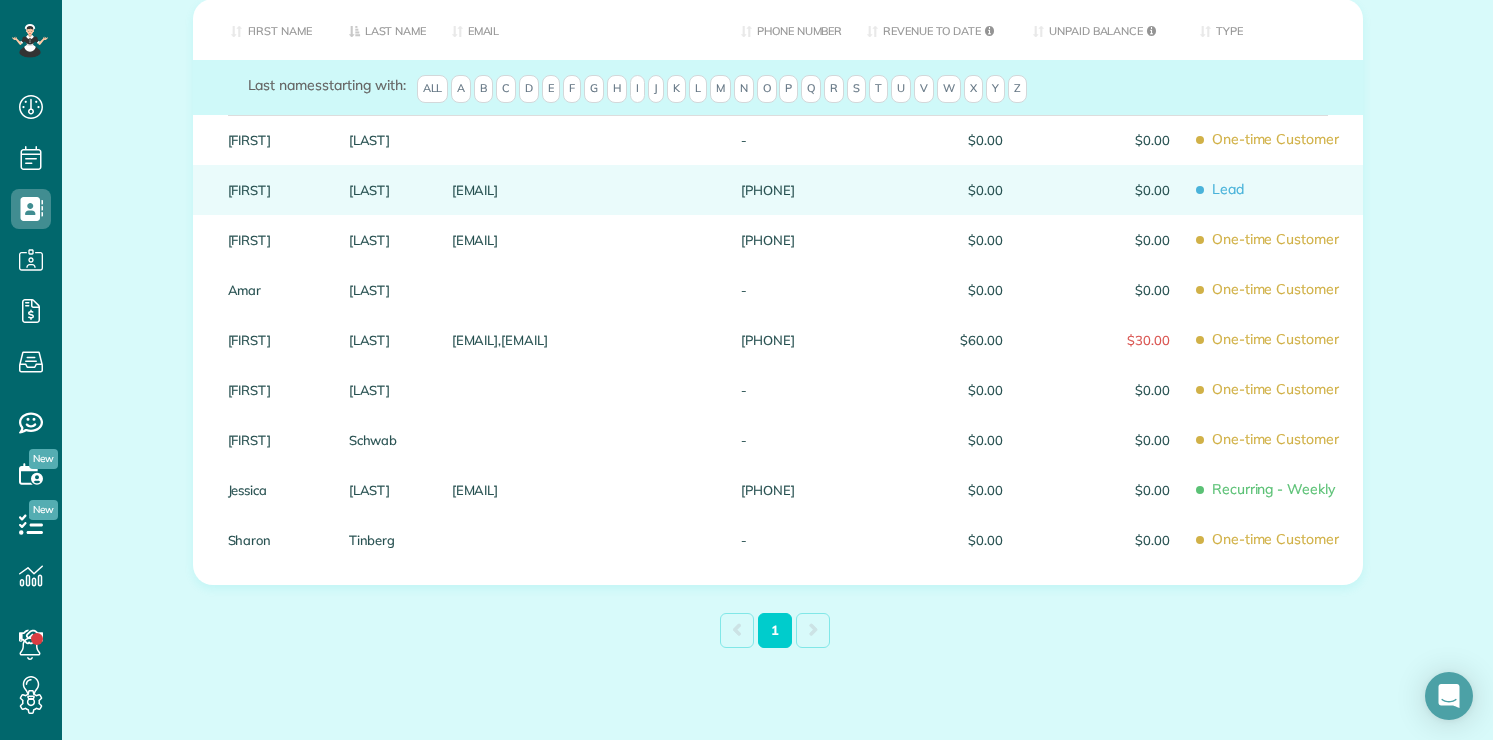 click on "Lead" at bounding box center (1274, 189) 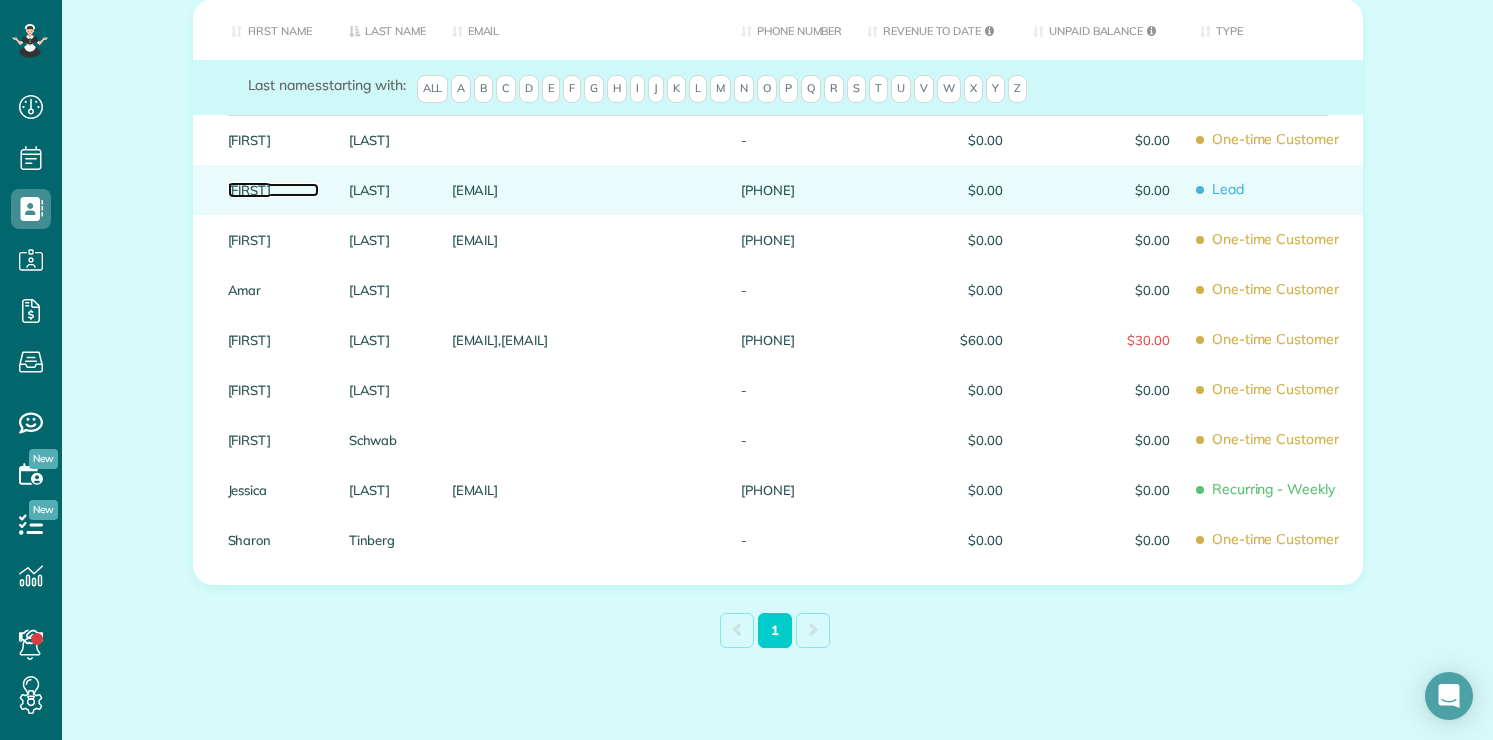 click on "Divya" at bounding box center [273, 190] 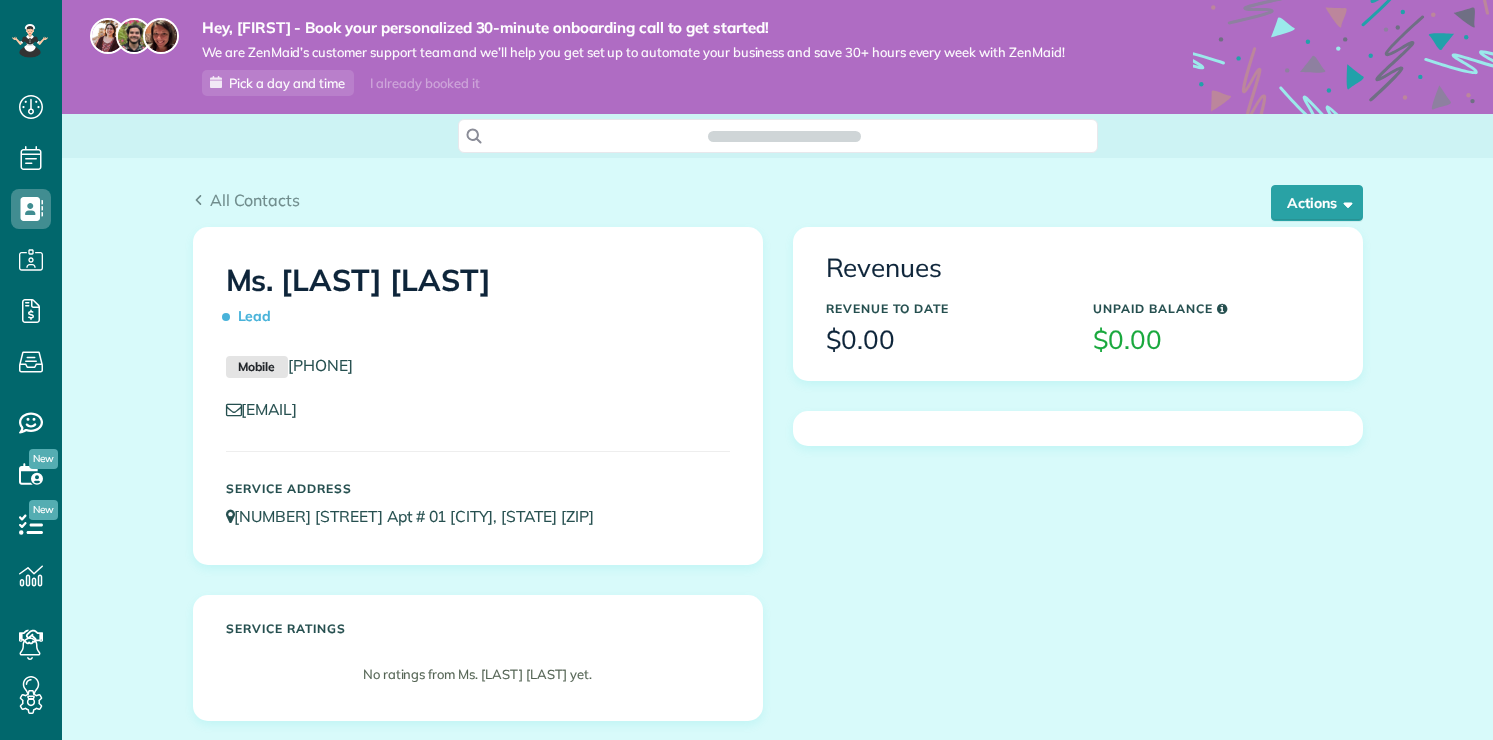 scroll, scrollTop: 0, scrollLeft: 0, axis: both 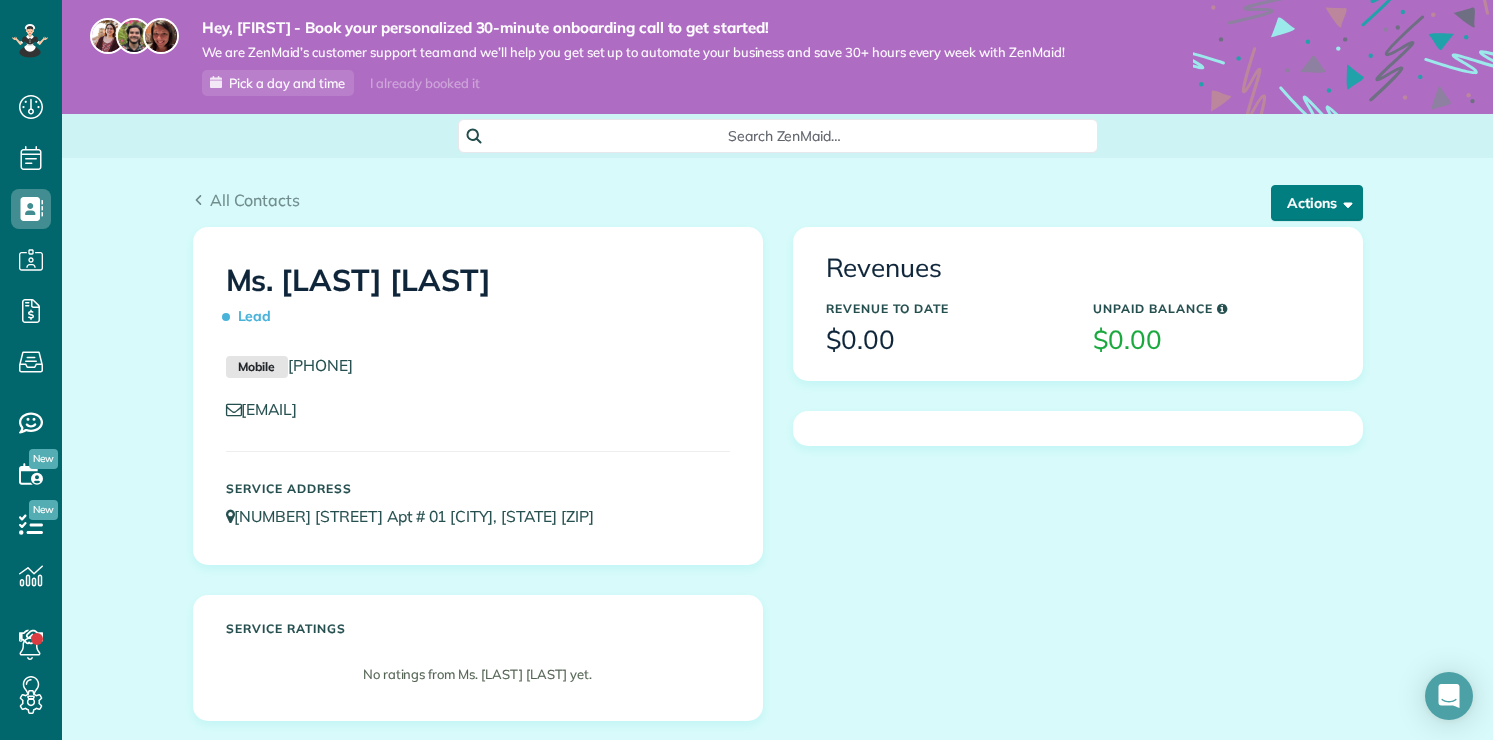 click at bounding box center (1344, 202) 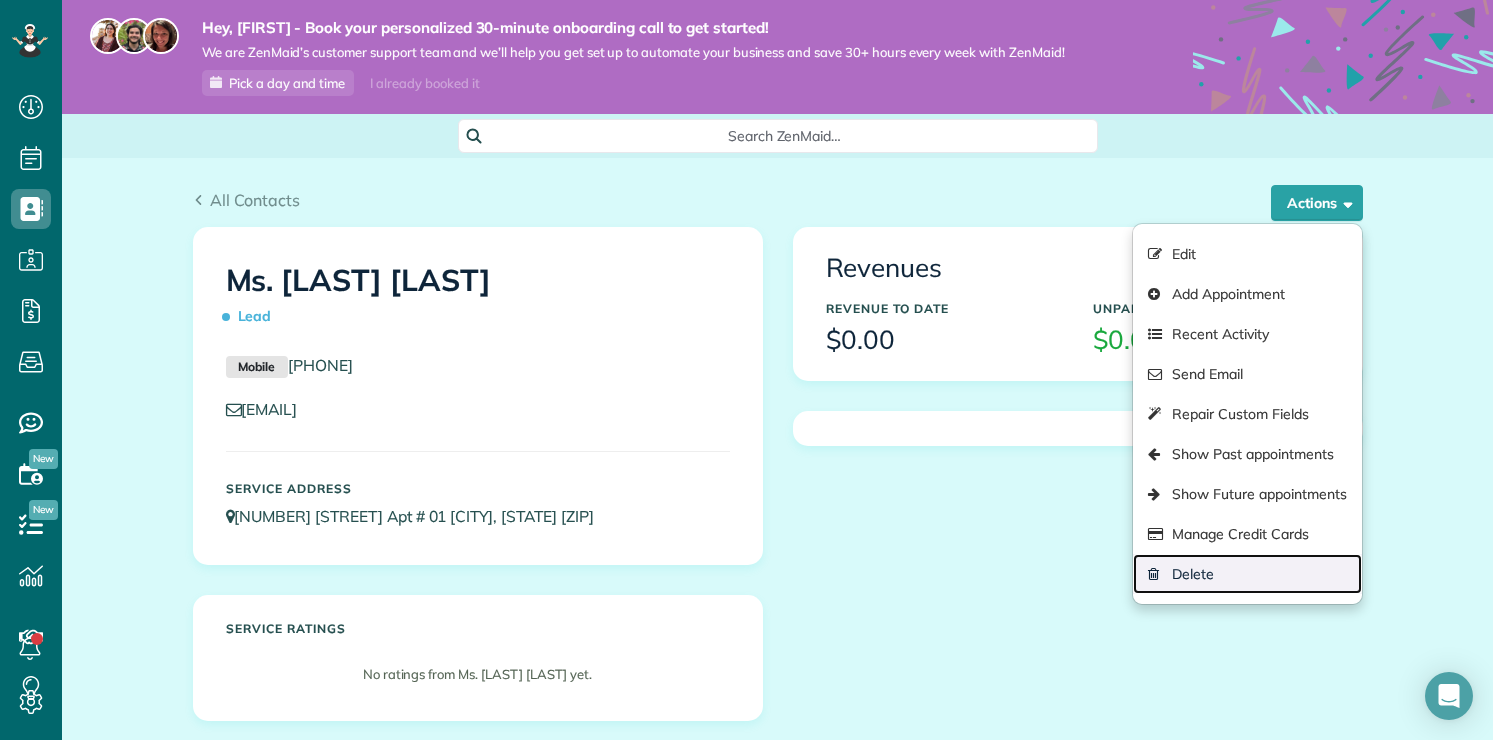 click on "Delete" at bounding box center [1247, 574] 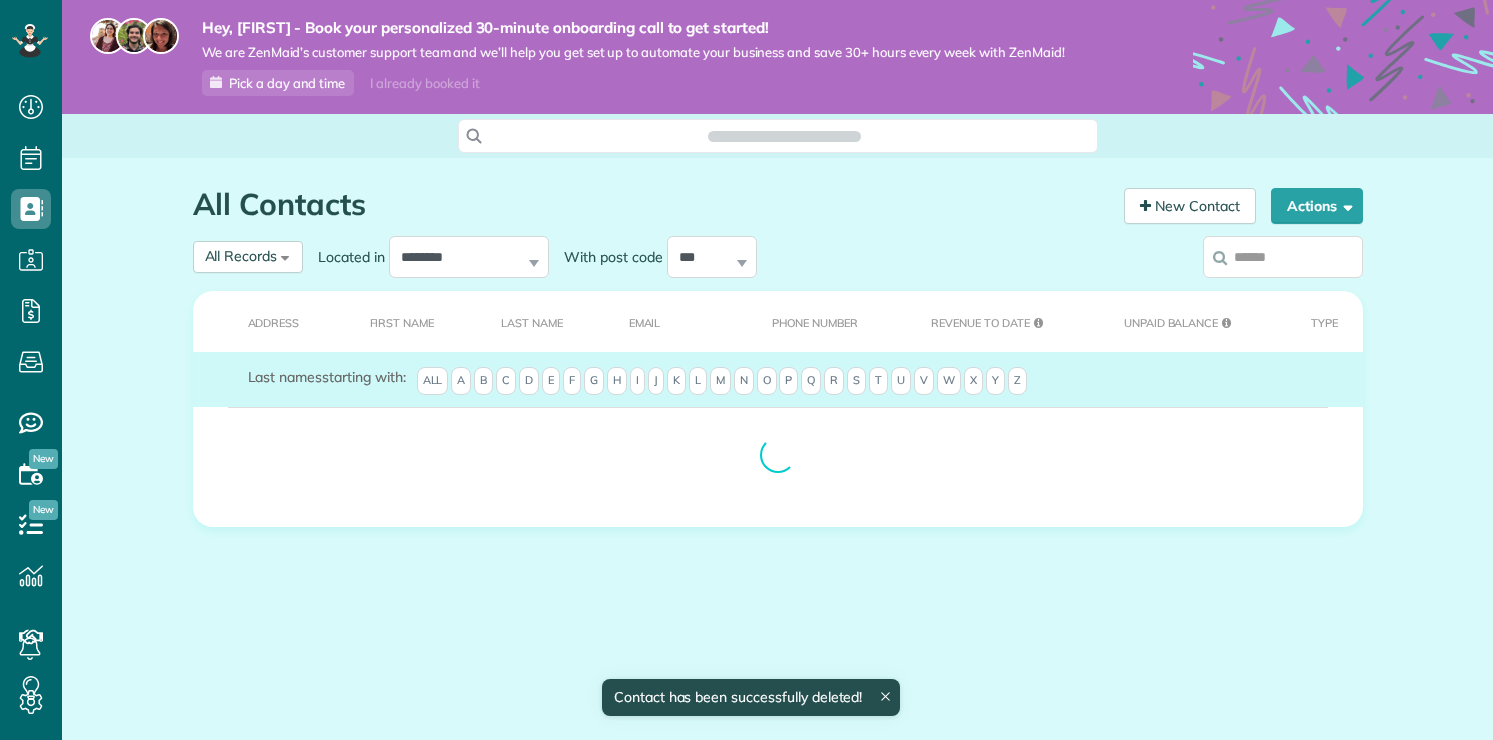 scroll, scrollTop: 0, scrollLeft: 0, axis: both 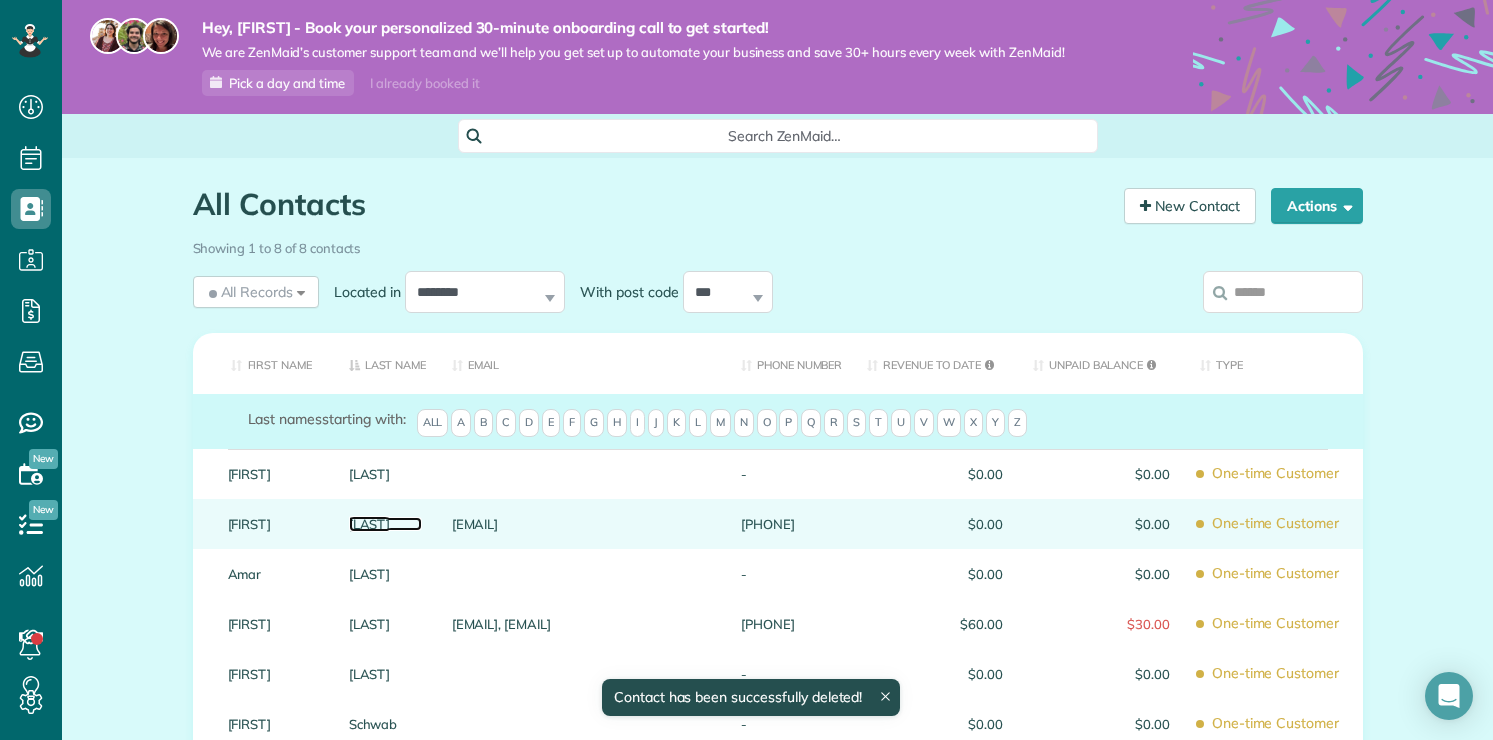 click on "Chadda" at bounding box center [385, 524] 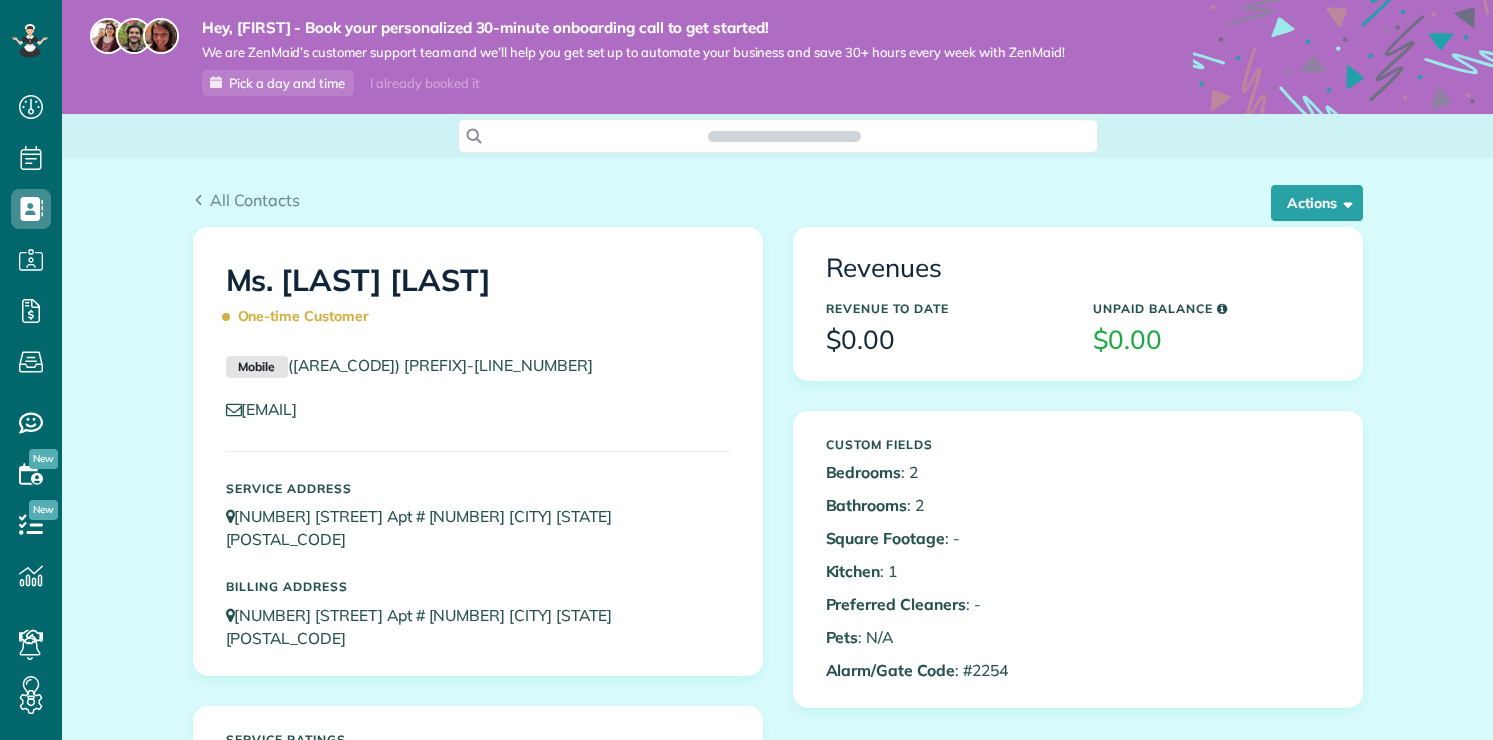 scroll, scrollTop: 0, scrollLeft: 0, axis: both 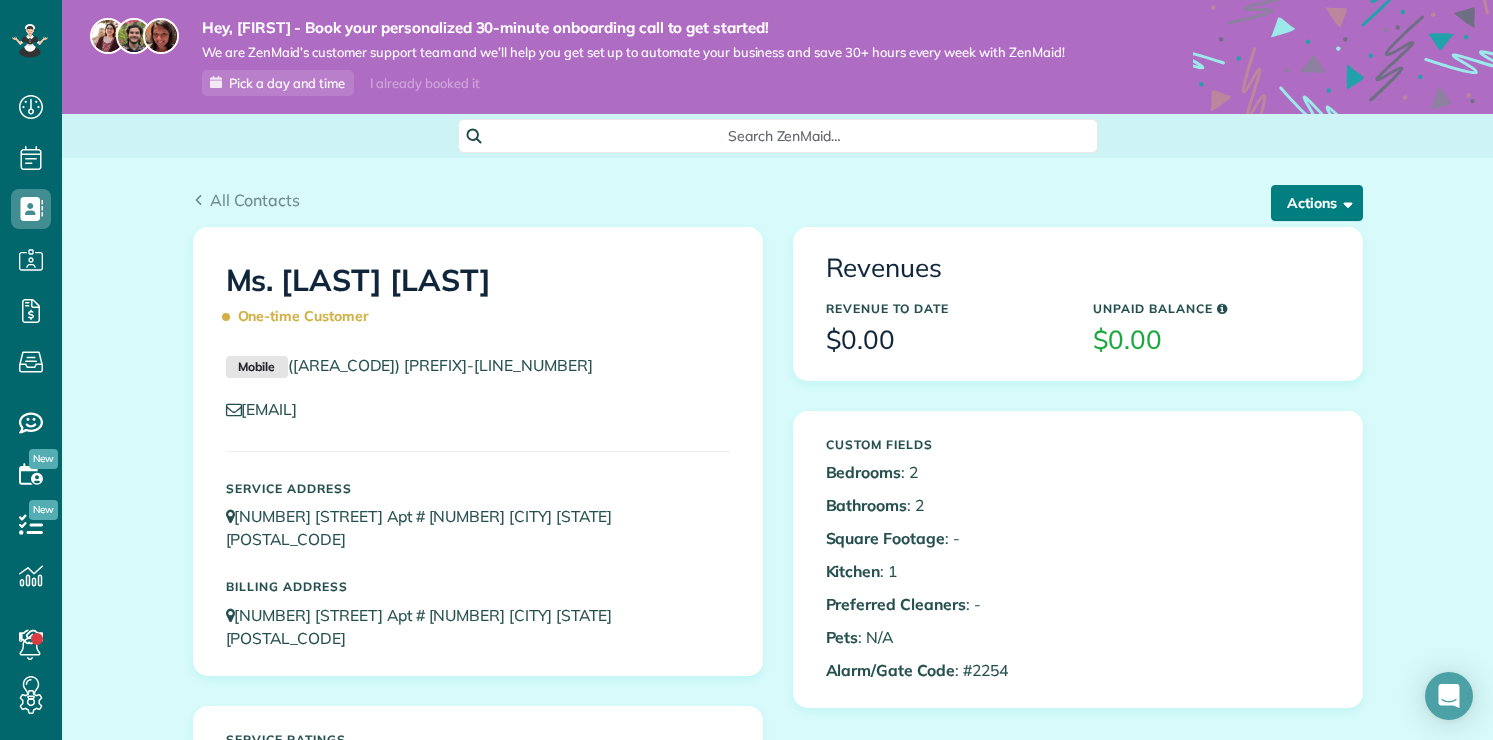 click at bounding box center (1344, 202) 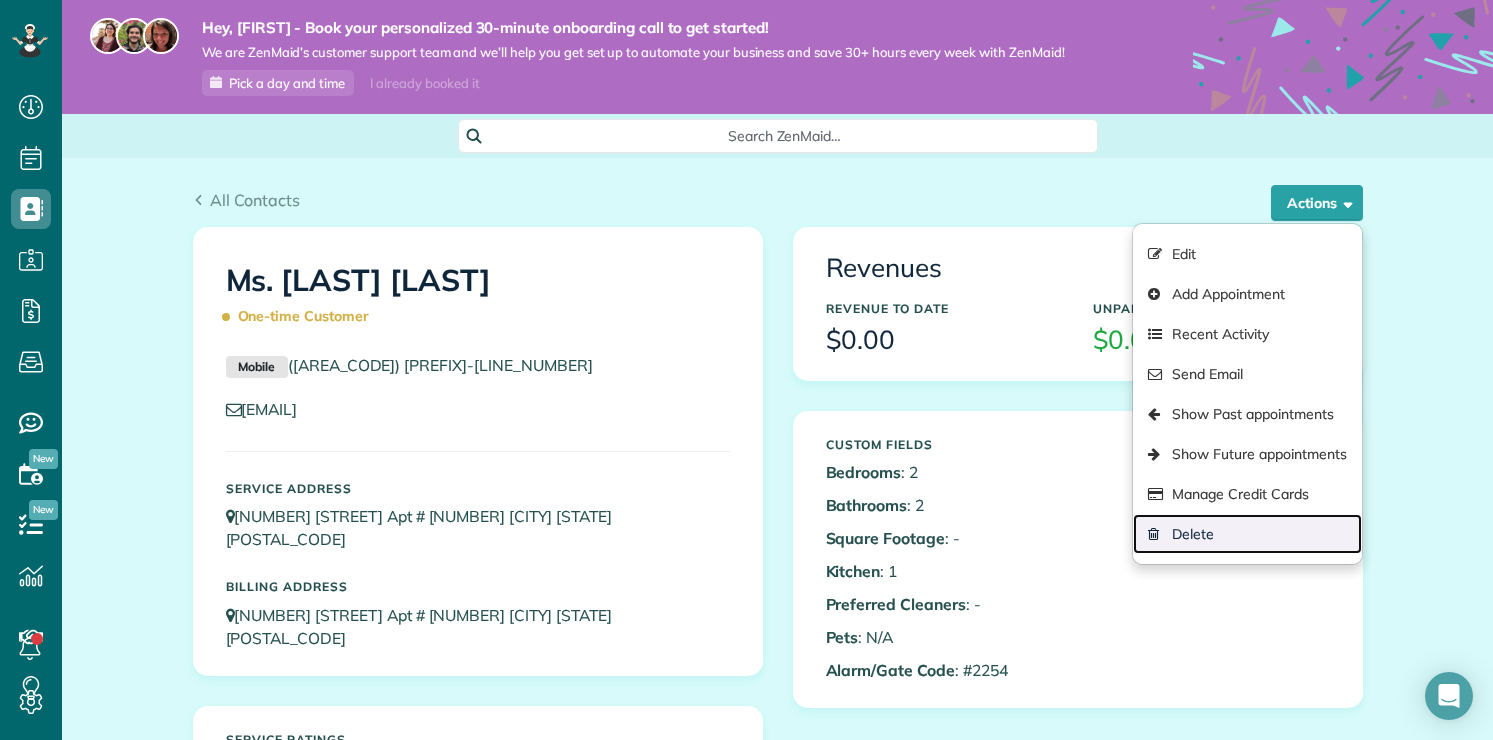 click on "Delete" at bounding box center [1247, 534] 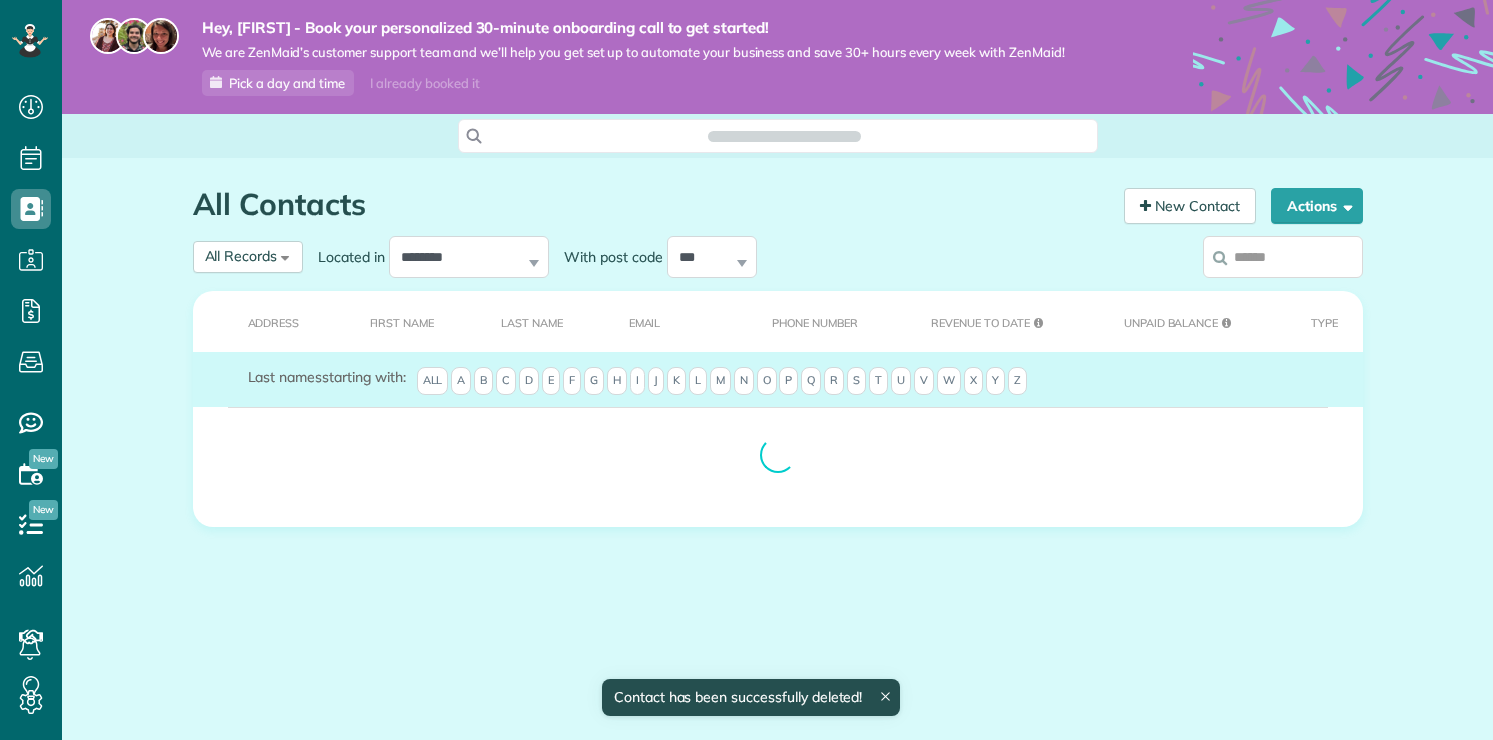 scroll, scrollTop: 0, scrollLeft: 0, axis: both 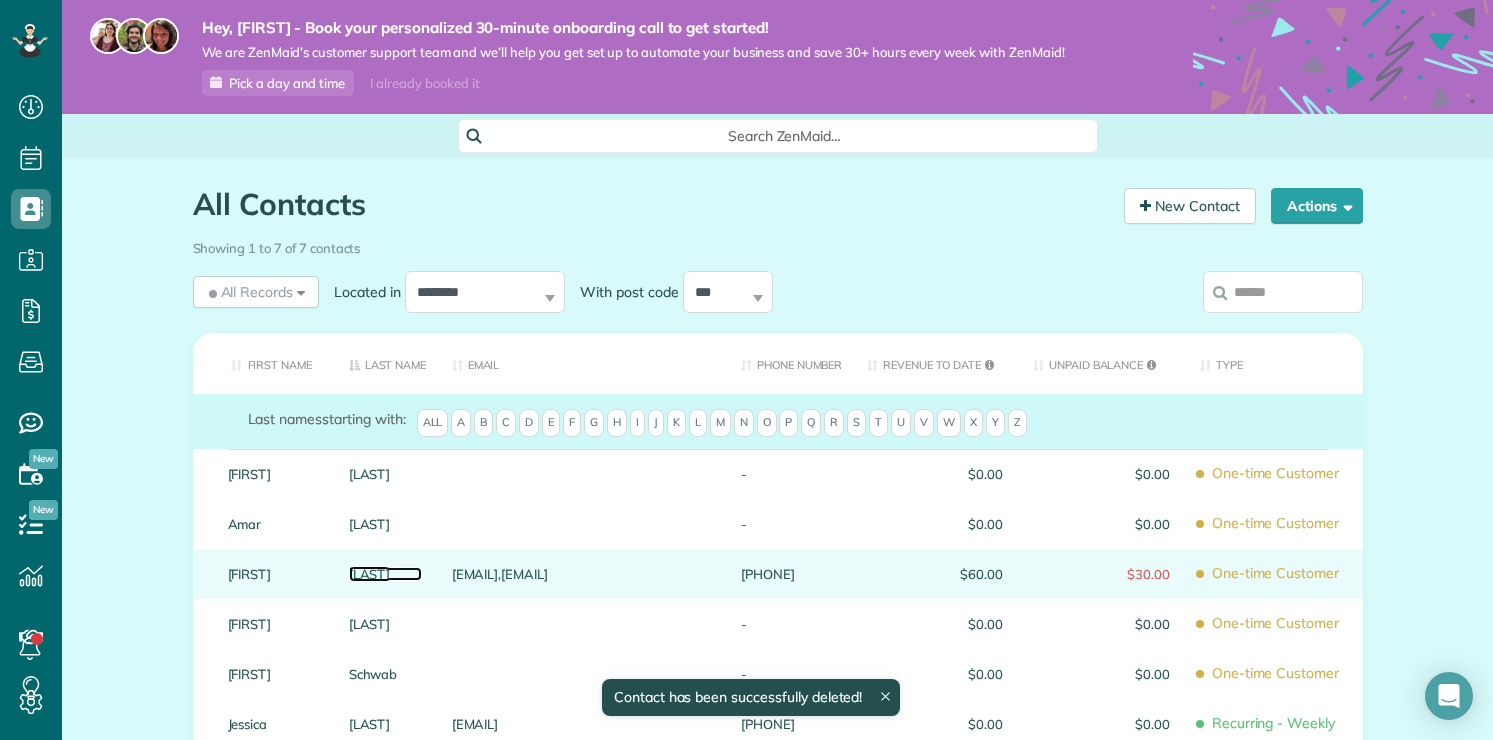 click on "Mayell" at bounding box center (385, 574) 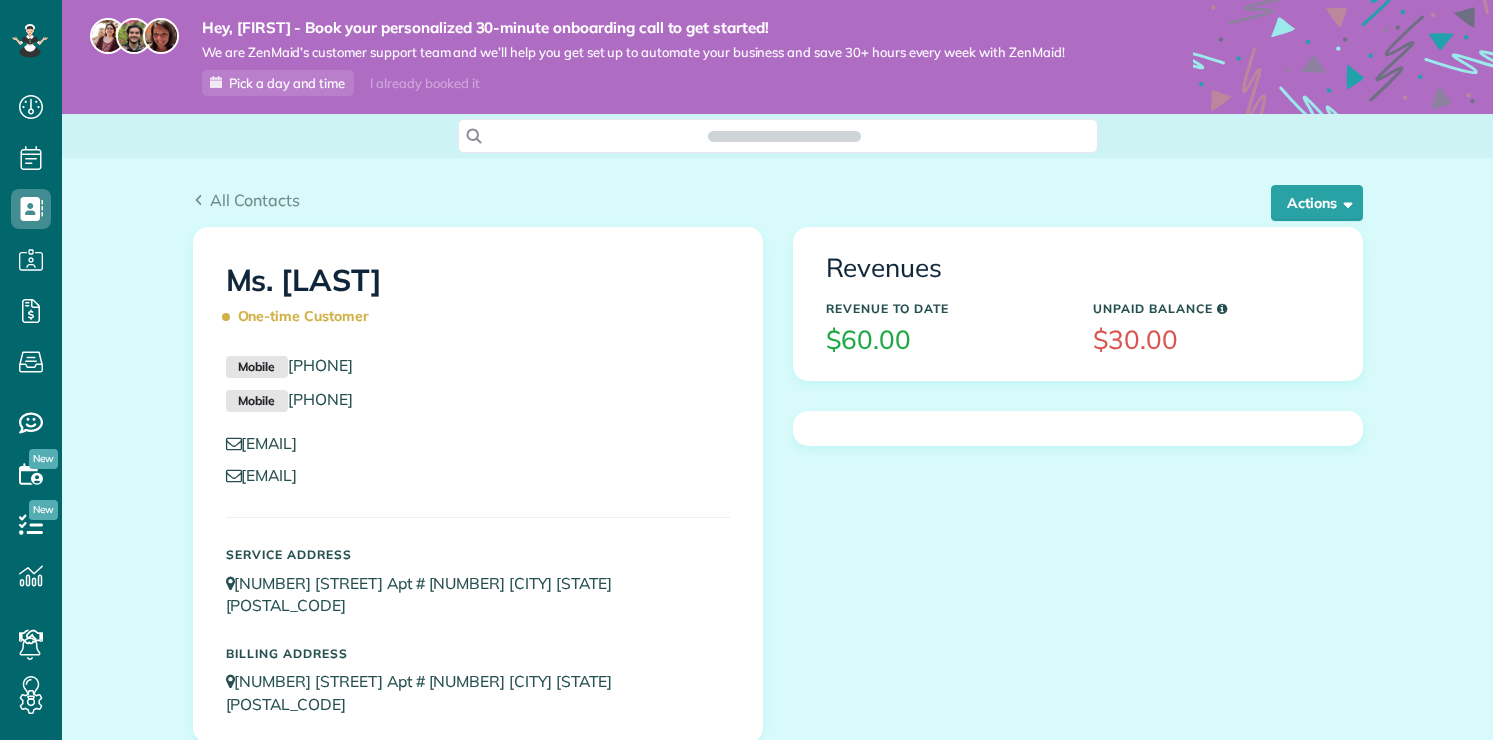 scroll, scrollTop: 0, scrollLeft: 0, axis: both 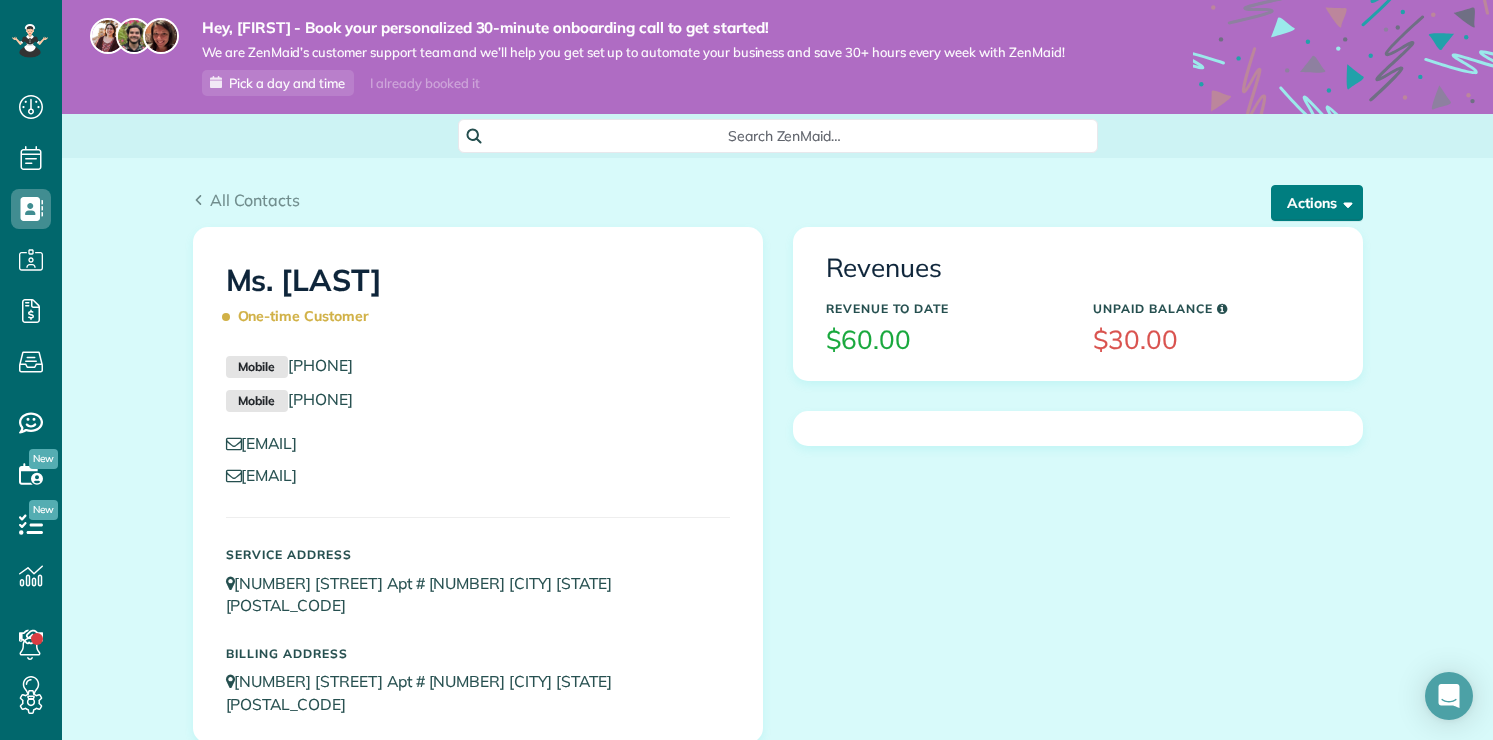 click at bounding box center [1344, 202] 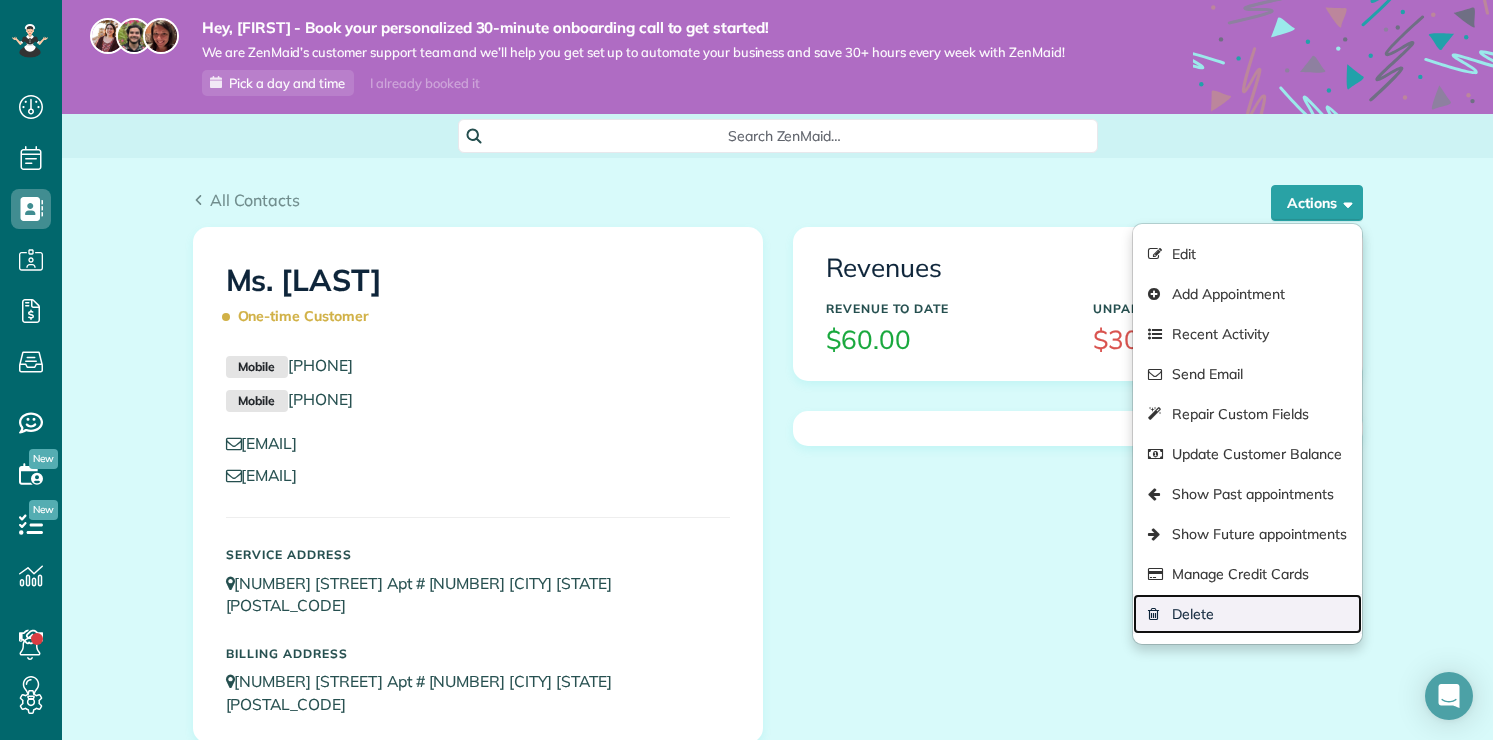 click on "Delete" at bounding box center (1247, 614) 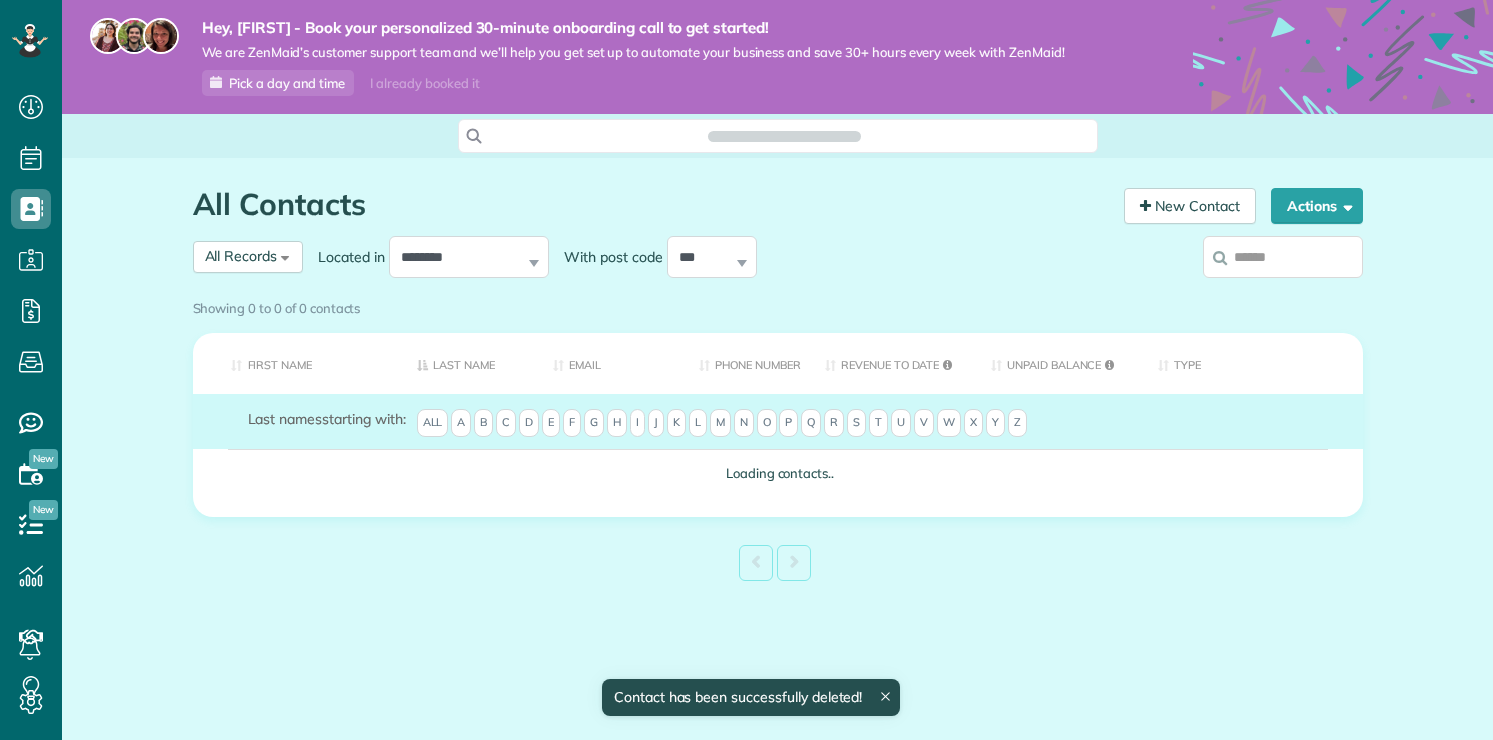 scroll, scrollTop: 0, scrollLeft: 0, axis: both 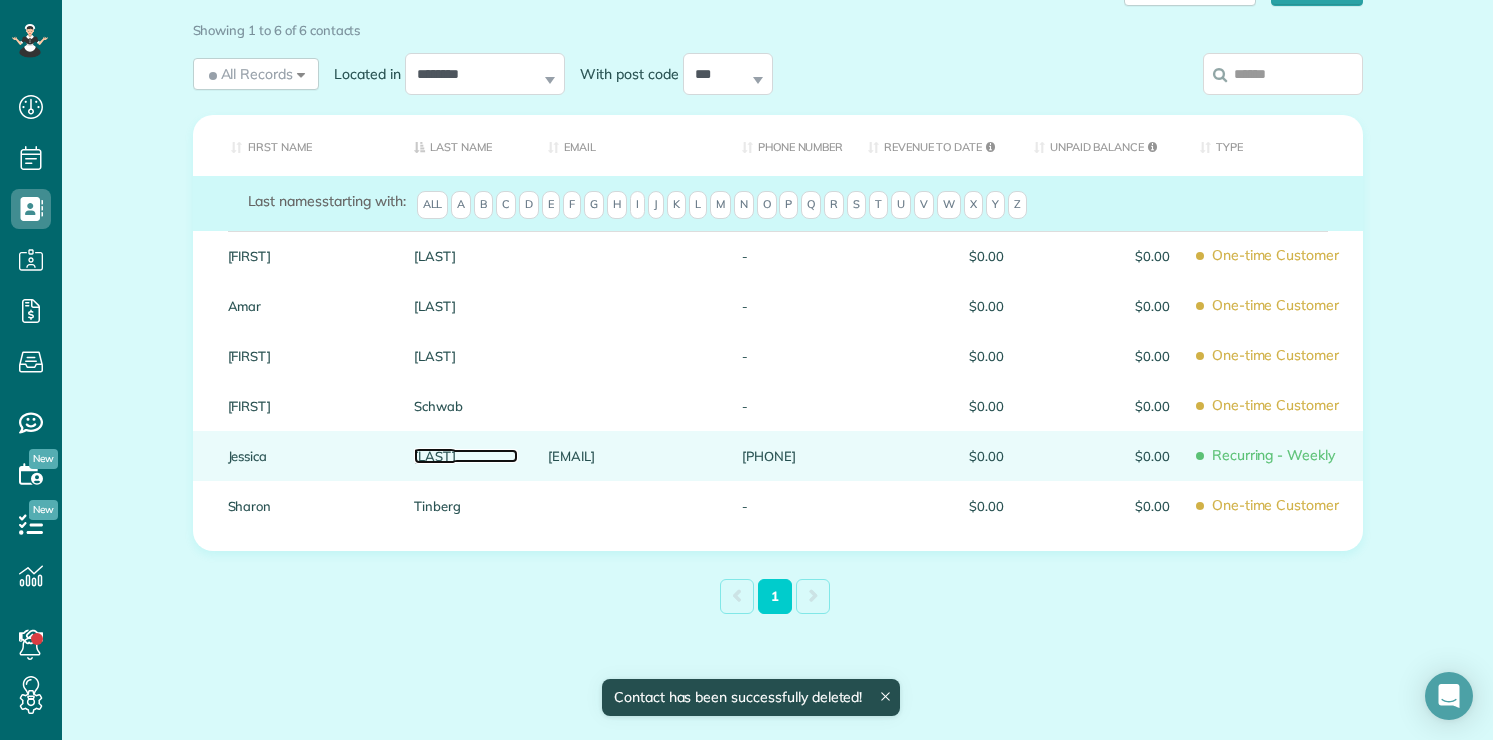 click on "Sclamberg" at bounding box center (466, 456) 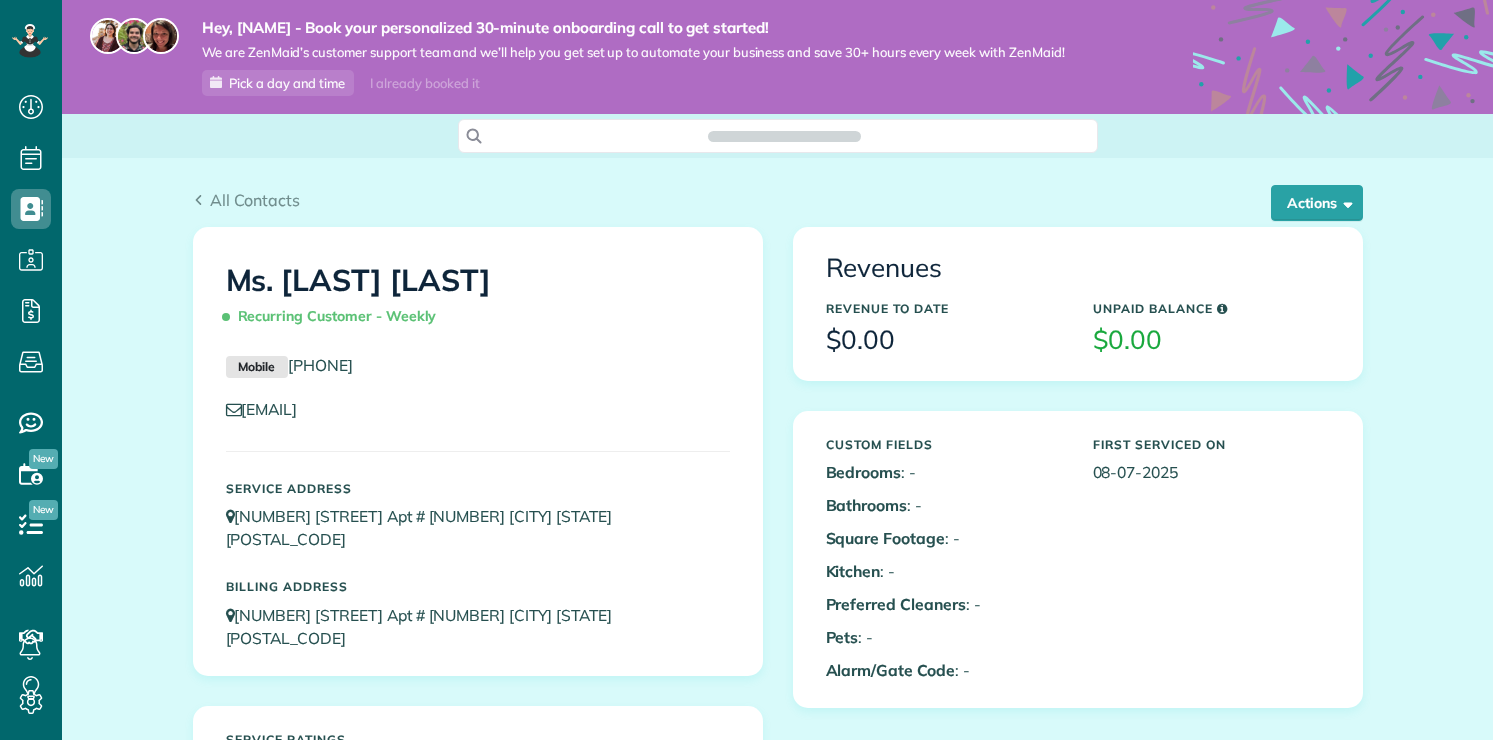 scroll, scrollTop: 0, scrollLeft: 0, axis: both 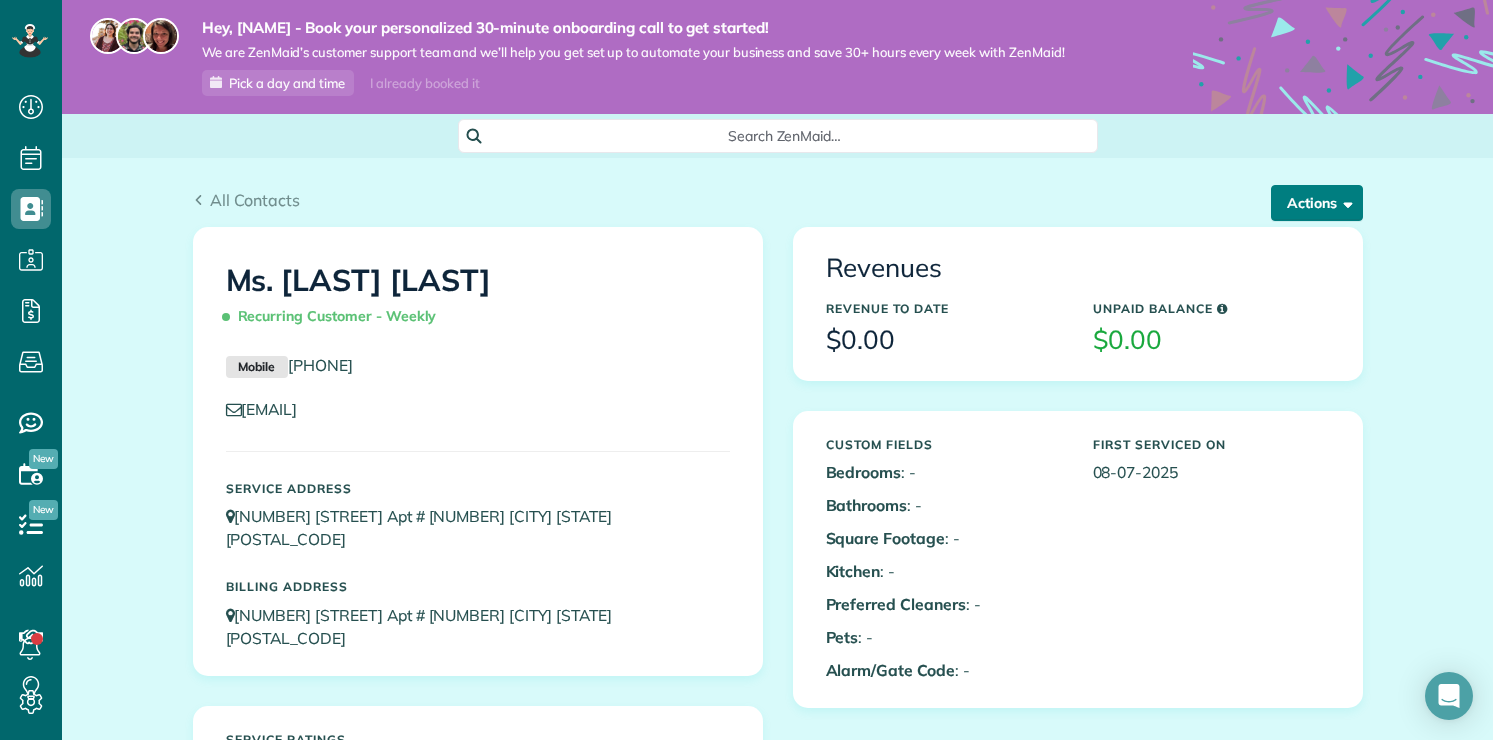 click at bounding box center [1344, 202] 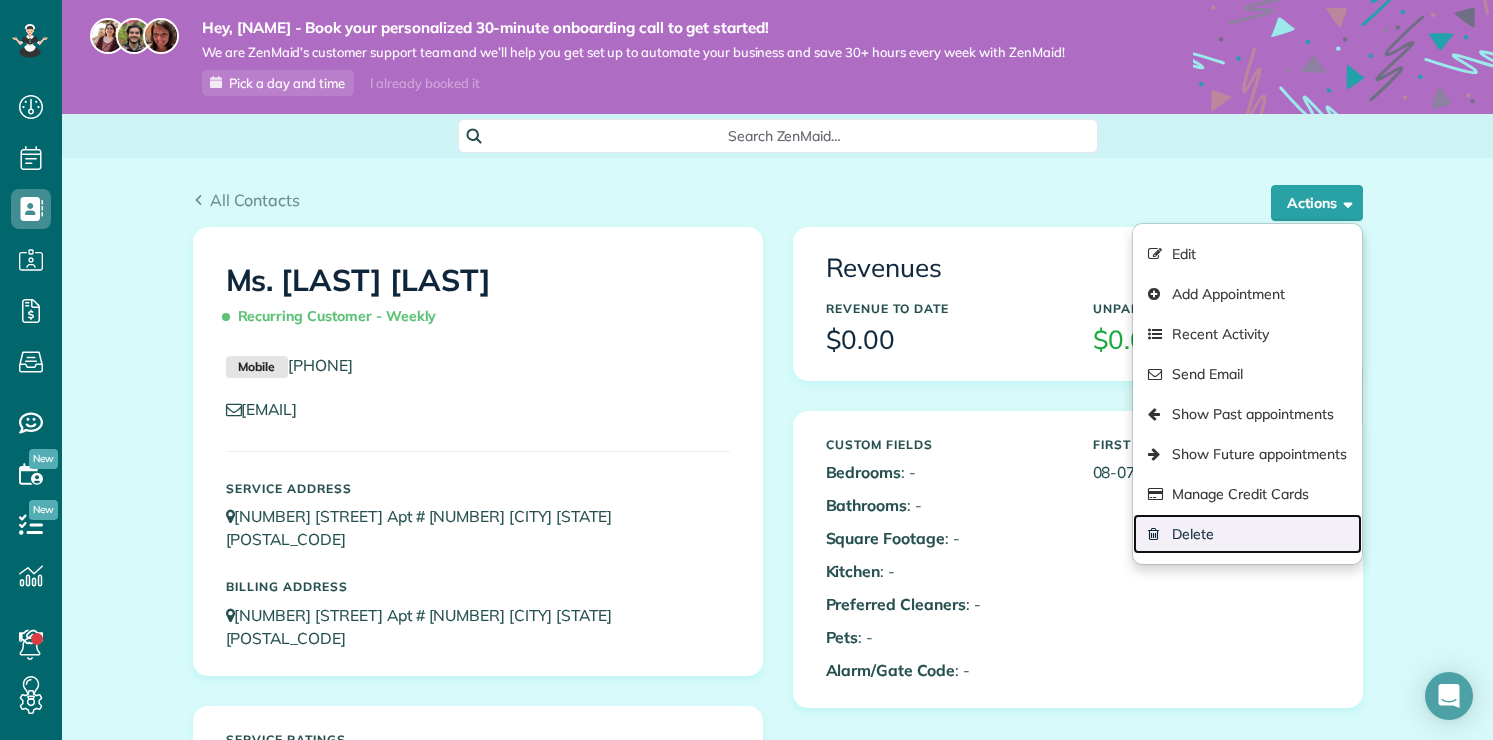 click on "Delete" at bounding box center (1247, 534) 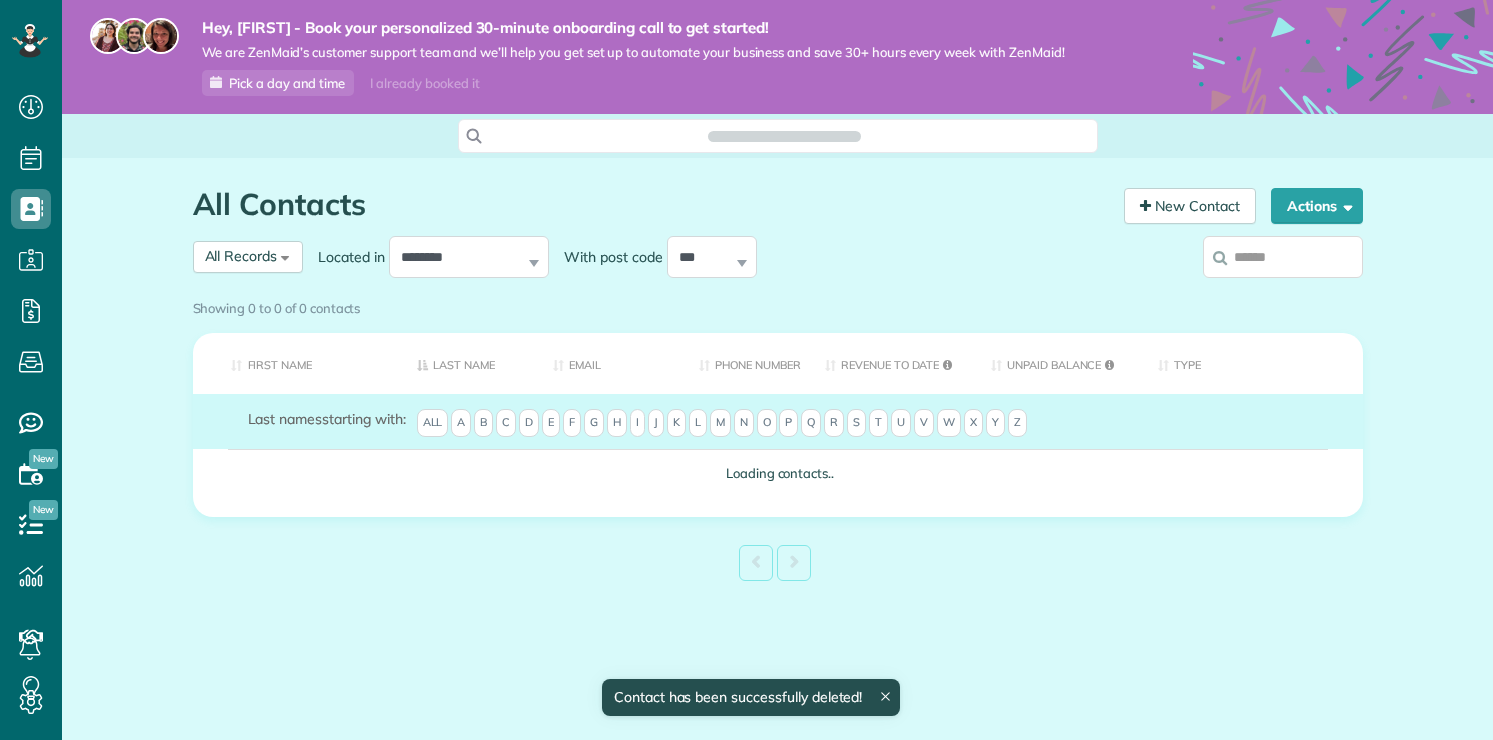 scroll, scrollTop: 0, scrollLeft: 0, axis: both 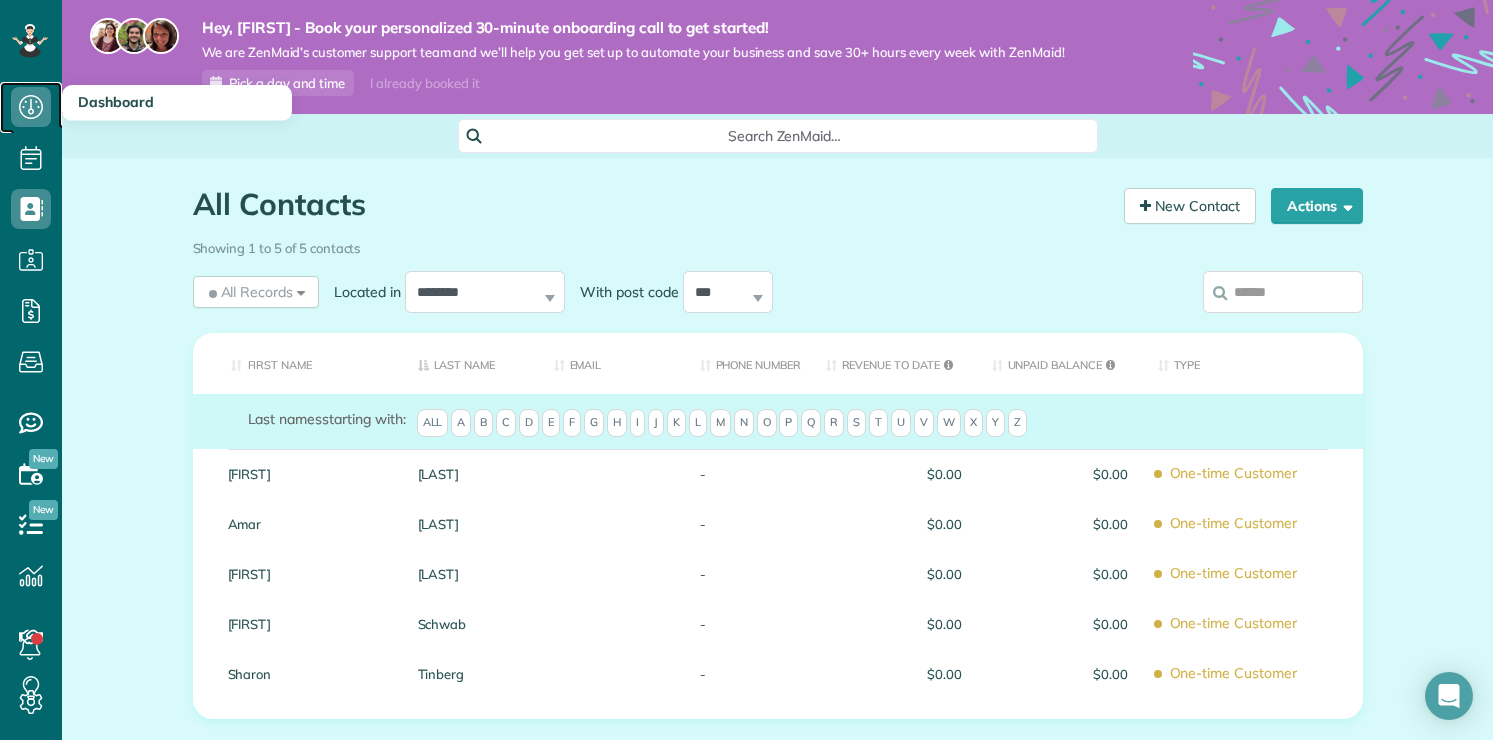 click 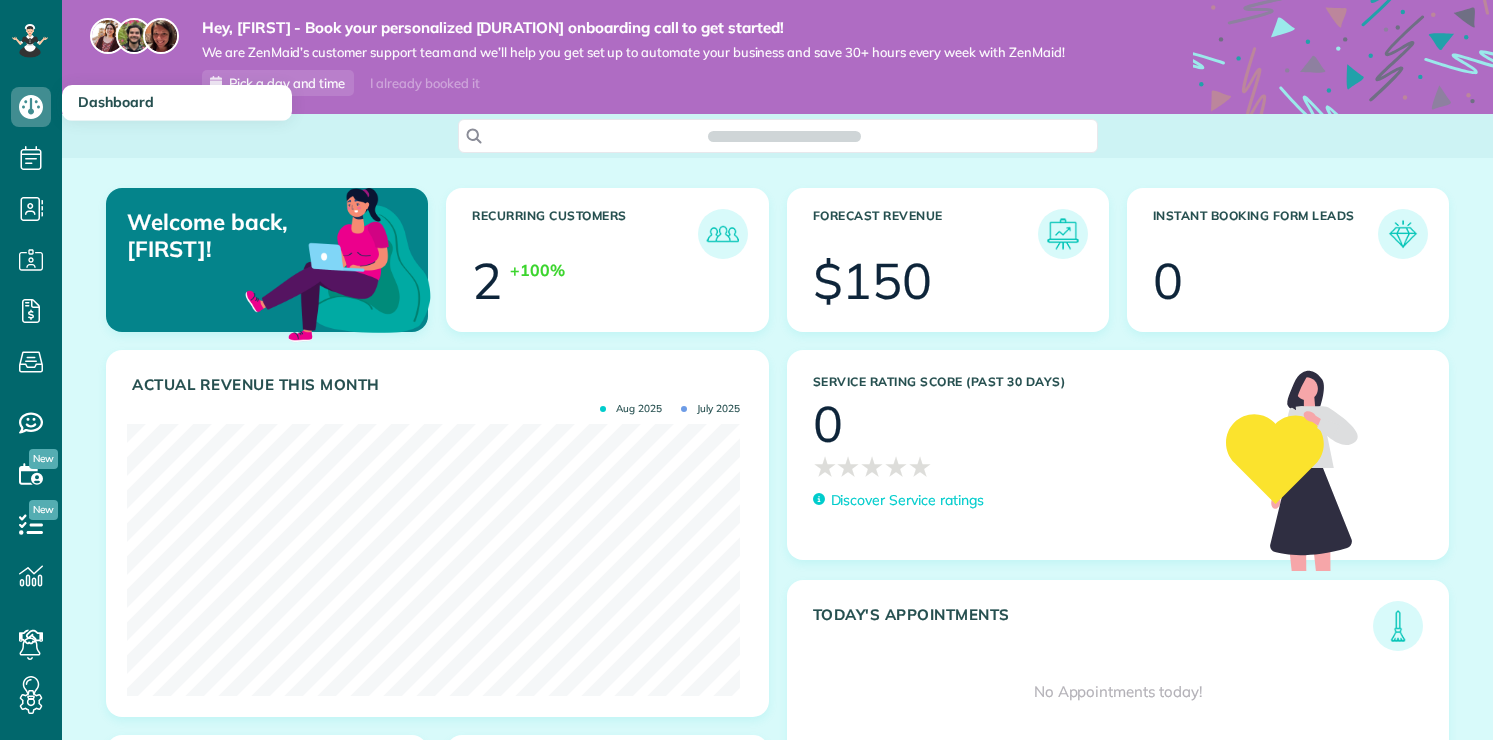 scroll, scrollTop: 0, scrollLeft: 0, axis: both 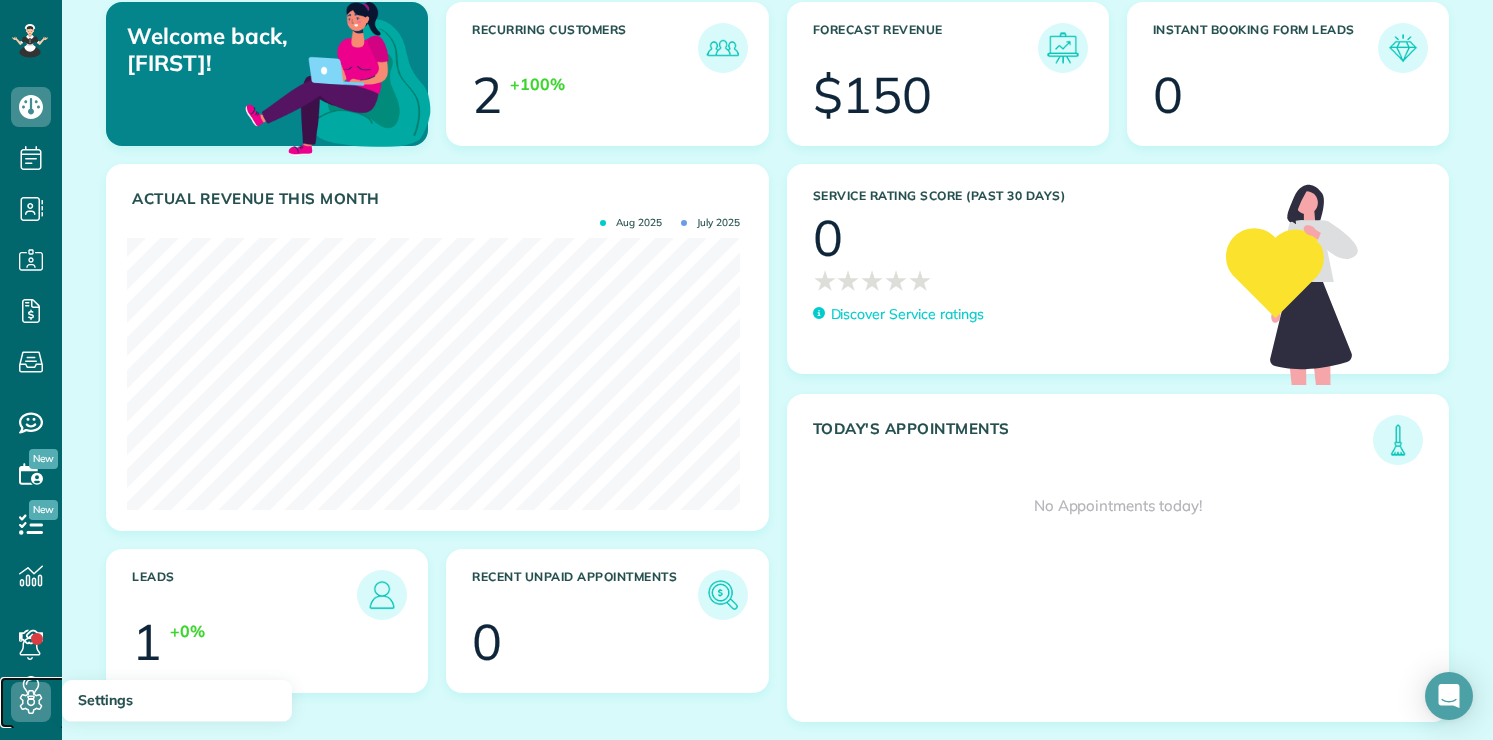 click 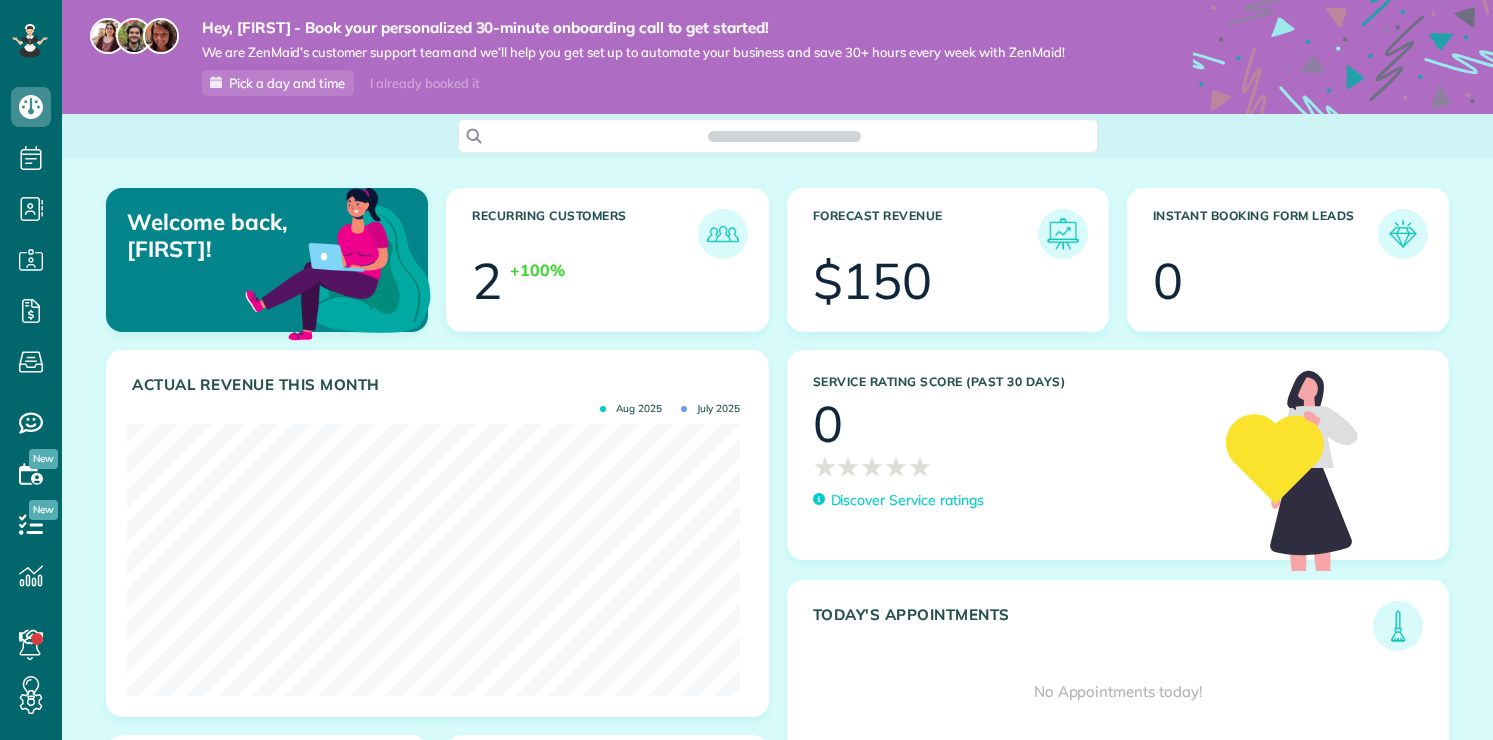 scroll, scrollTop: 0, scrollLeft: 0, axis: both 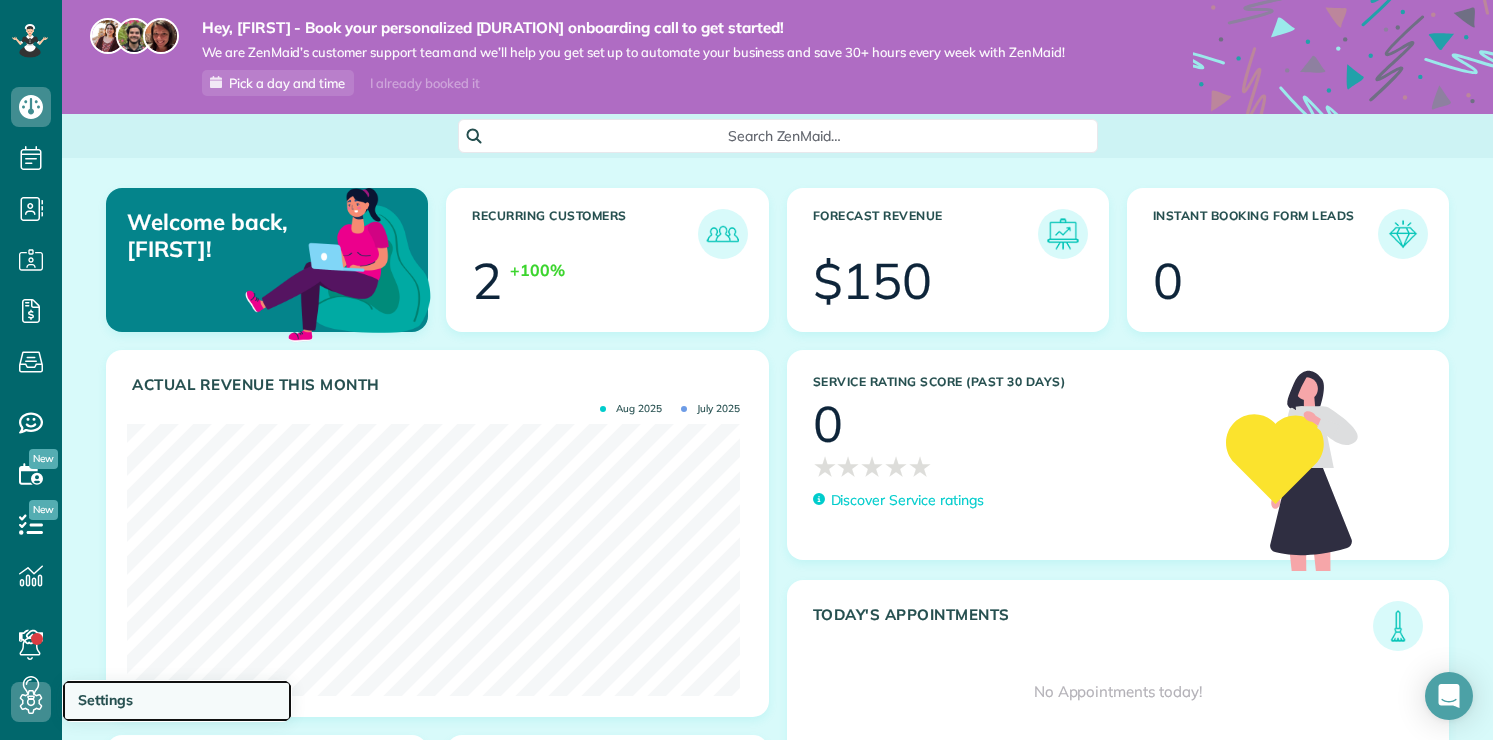 click on "Settings" at bounding box center (177, 701) 